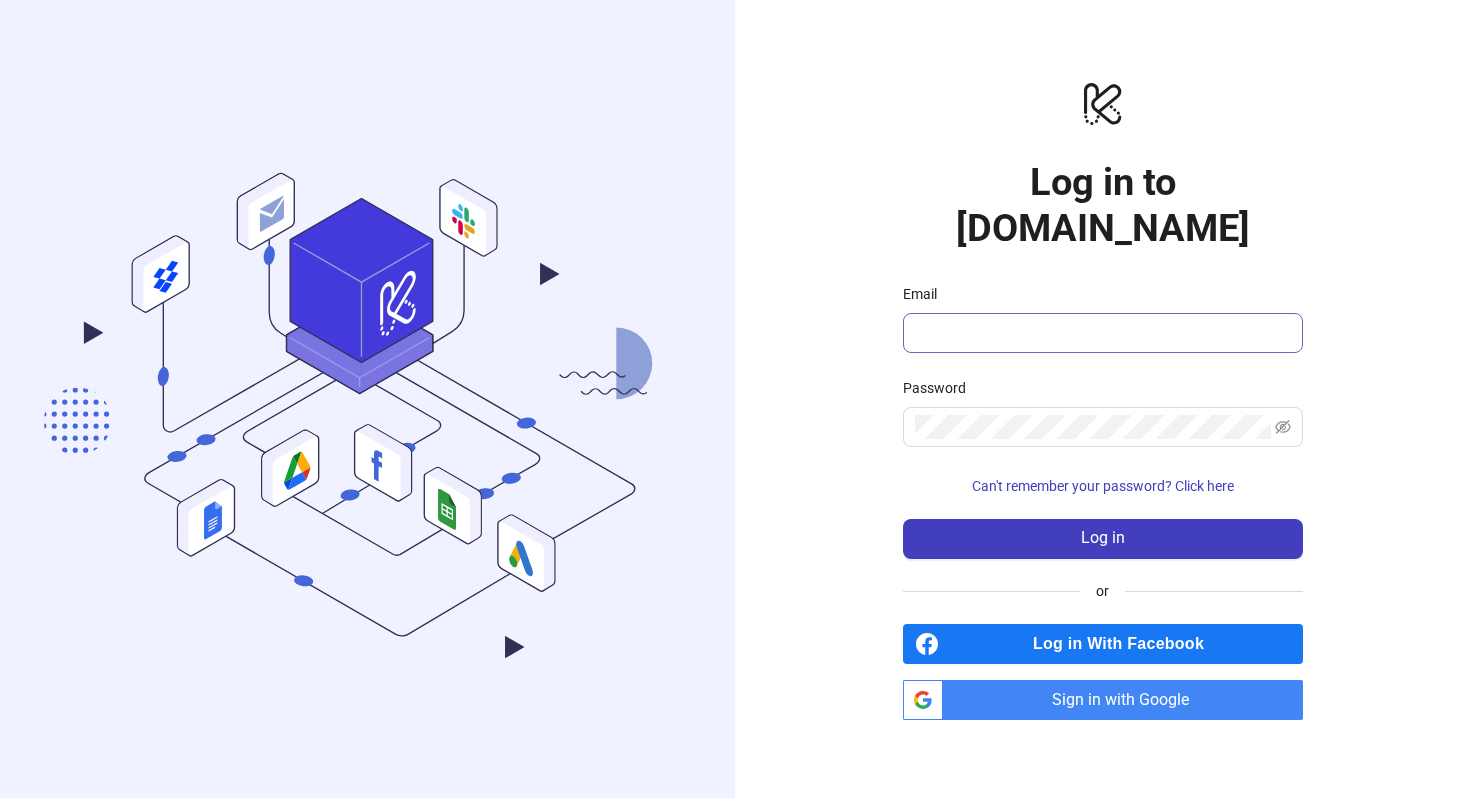 scroll, scrollTop: 0, scrollLeft: 0, axis: both 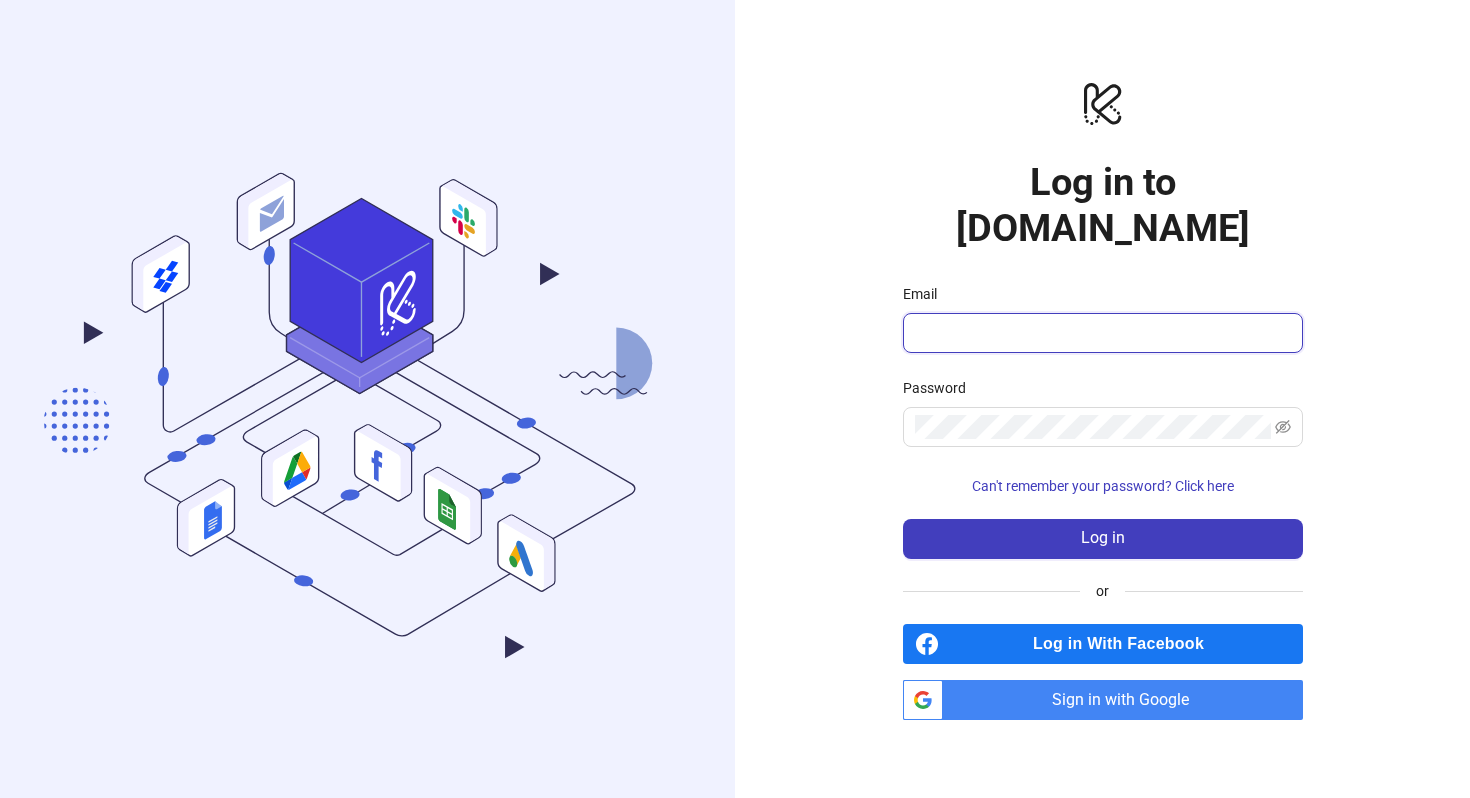 click on "Email" at bounding box center (1101, 333) 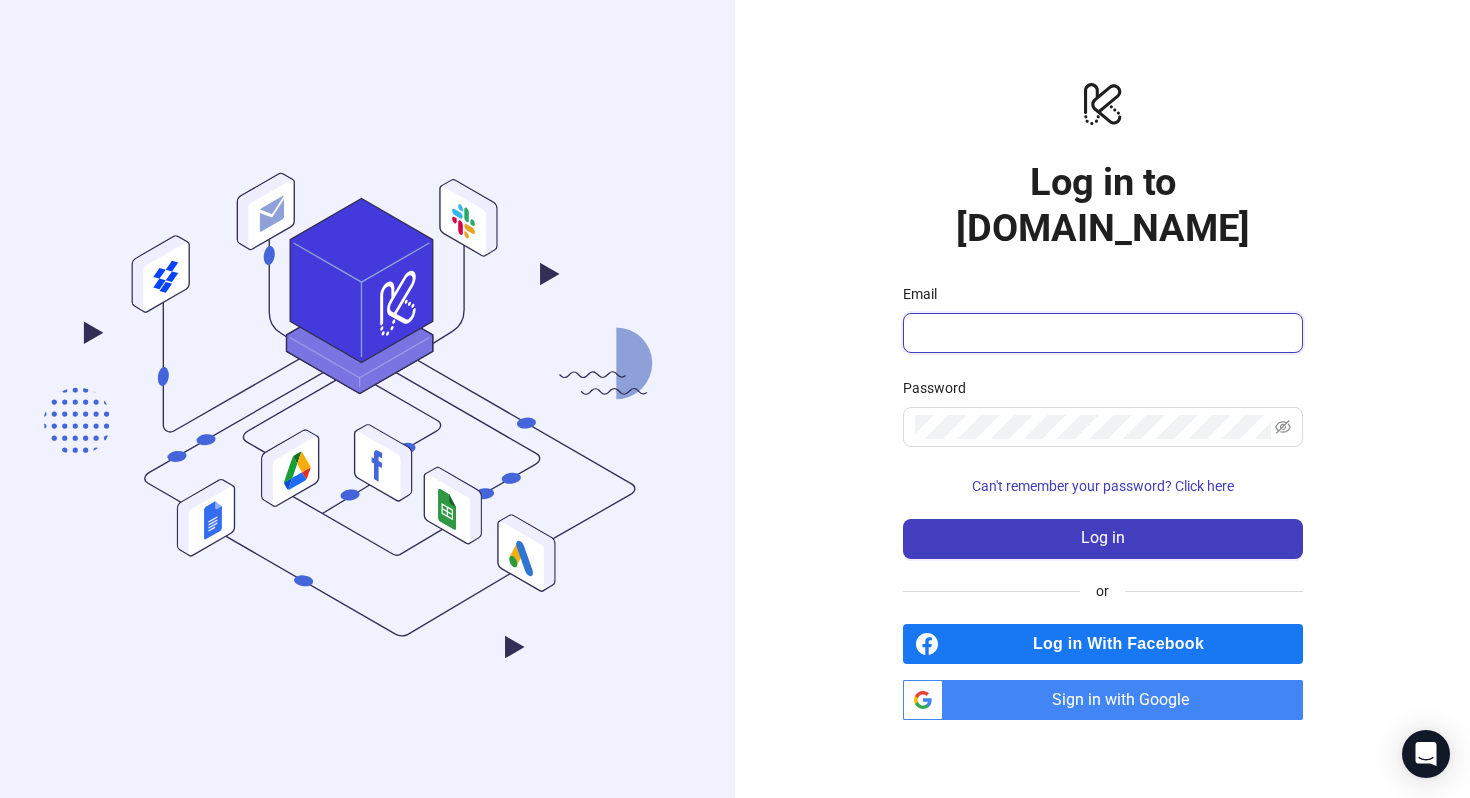 type on "**********" 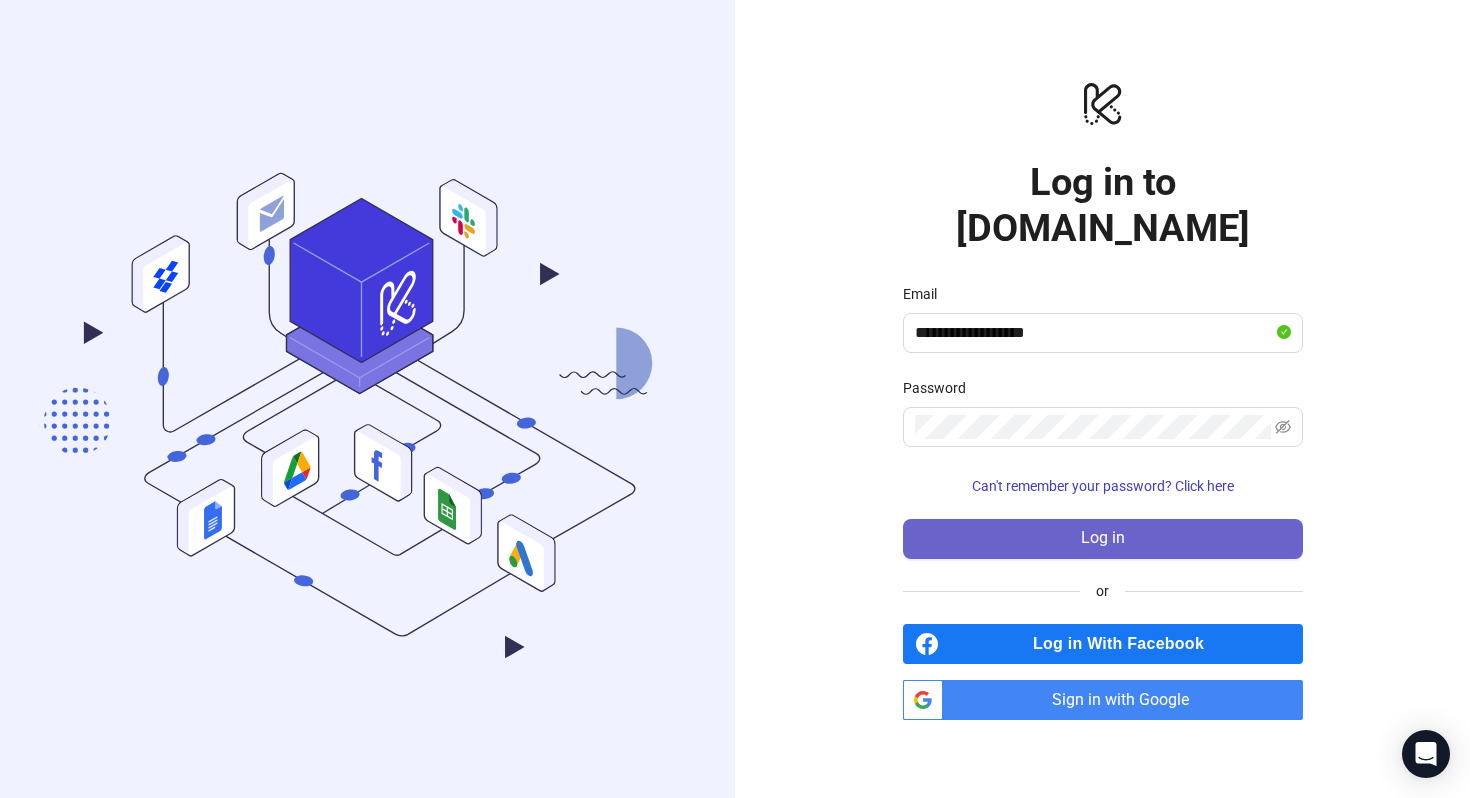 click on "Log in" at bounding box center [1103, 538] 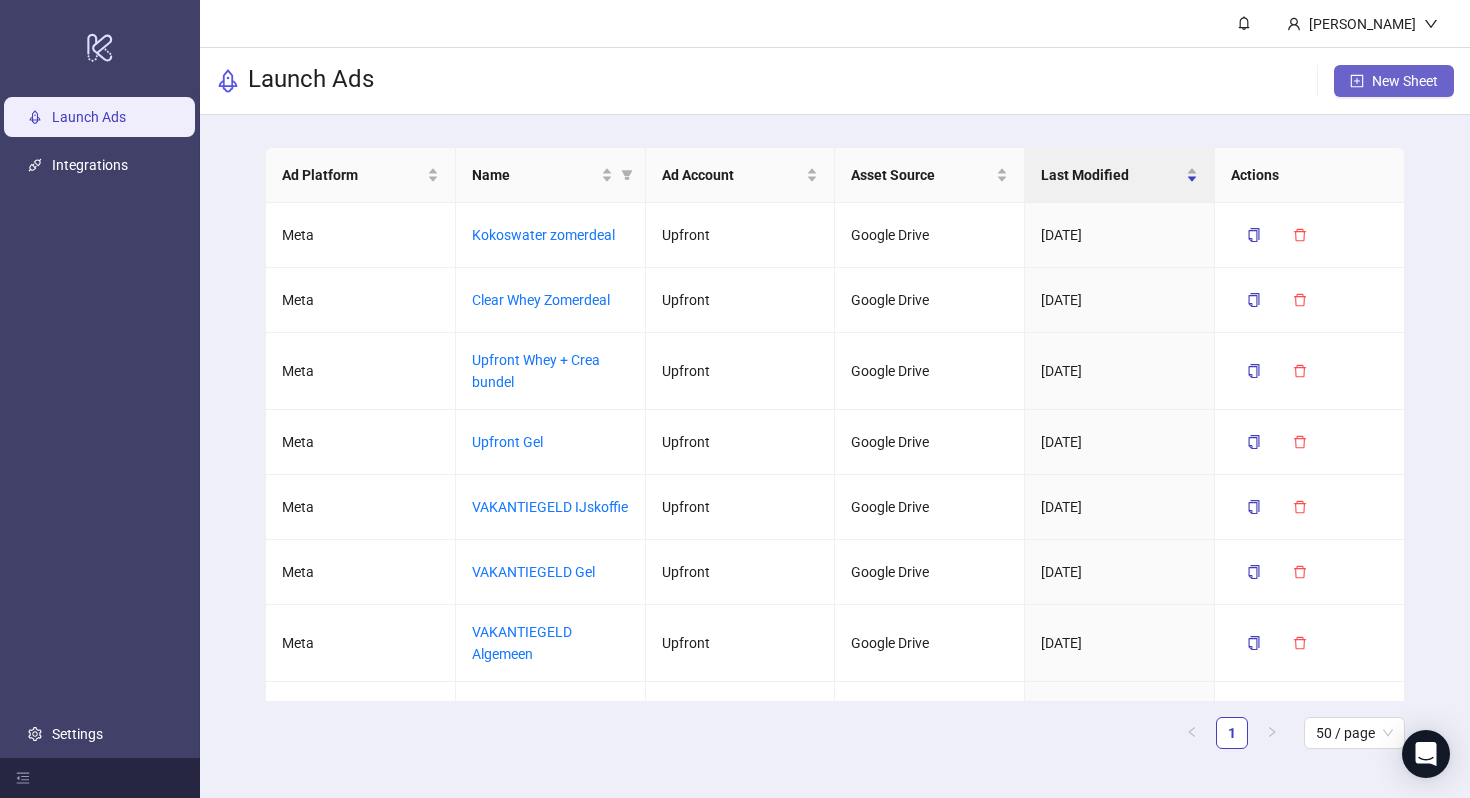 click on "New Sheet" at bounding box center (1405, 81) 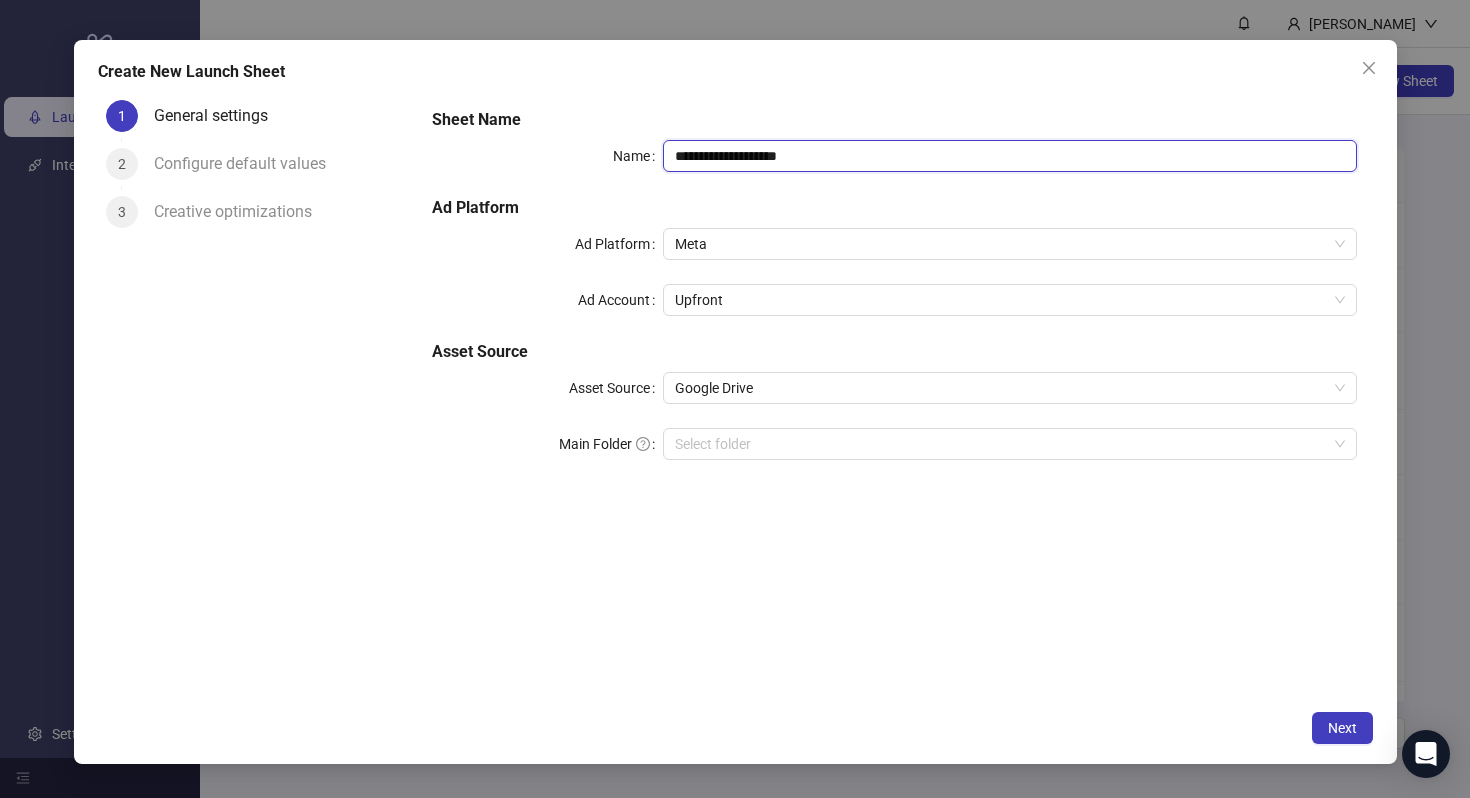 drag, startPoint x: 916, startPoint y: 160, endPoint x: 725, endPoint y: 155, distance: 191.06543 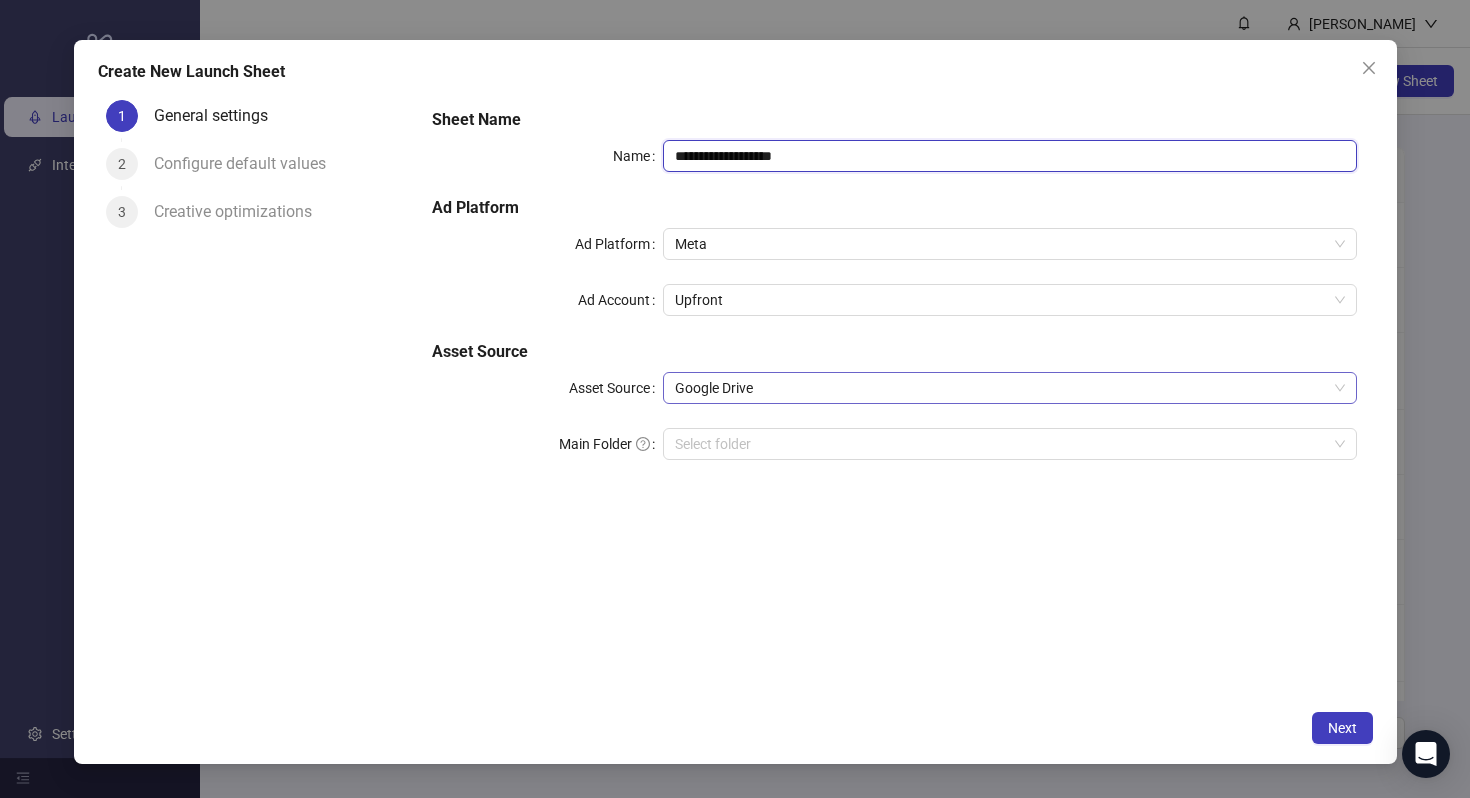 click on "Google Drive" at bounding box center [1009, 388] 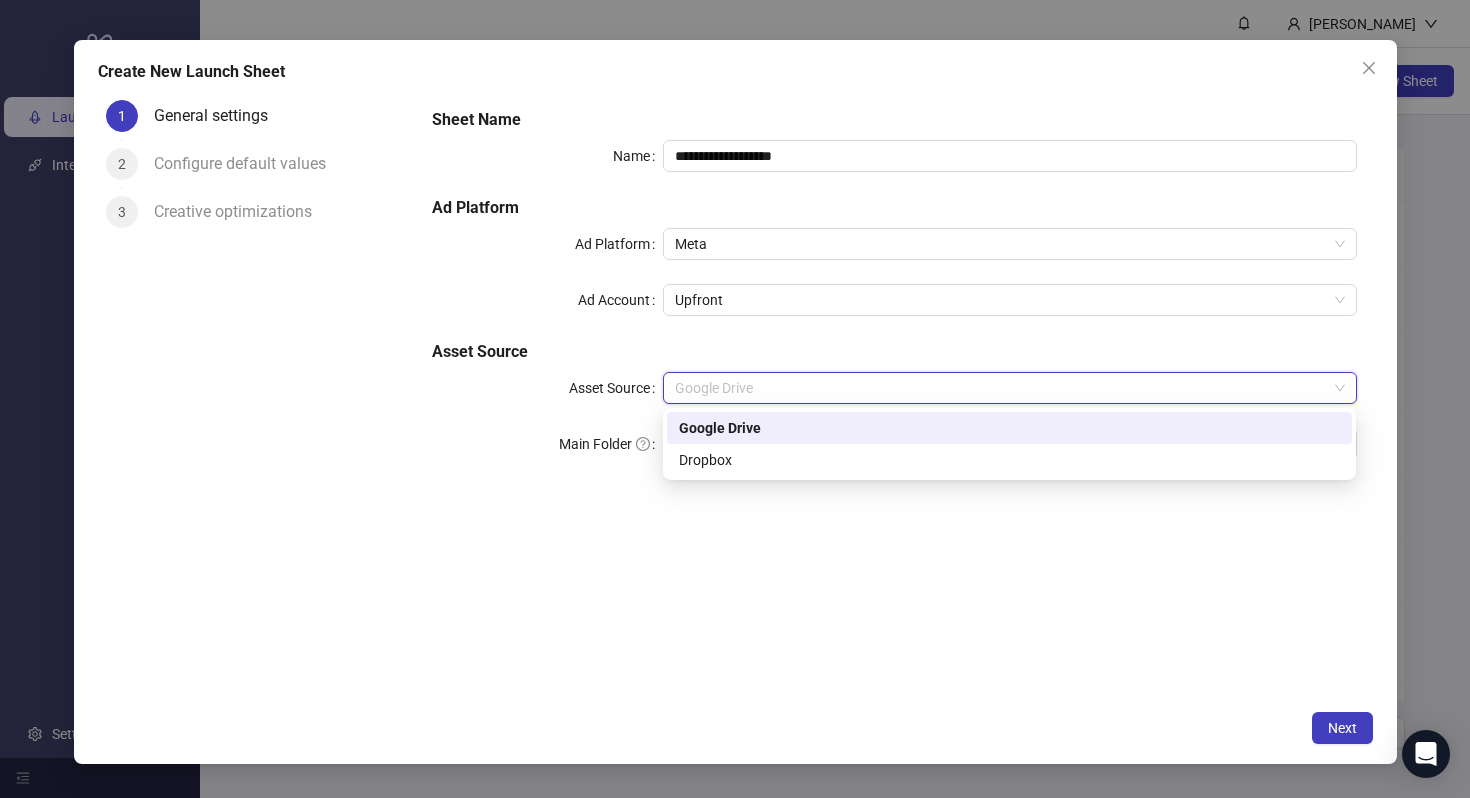 click on "Google Drive" at bounding box center [1009, 428] 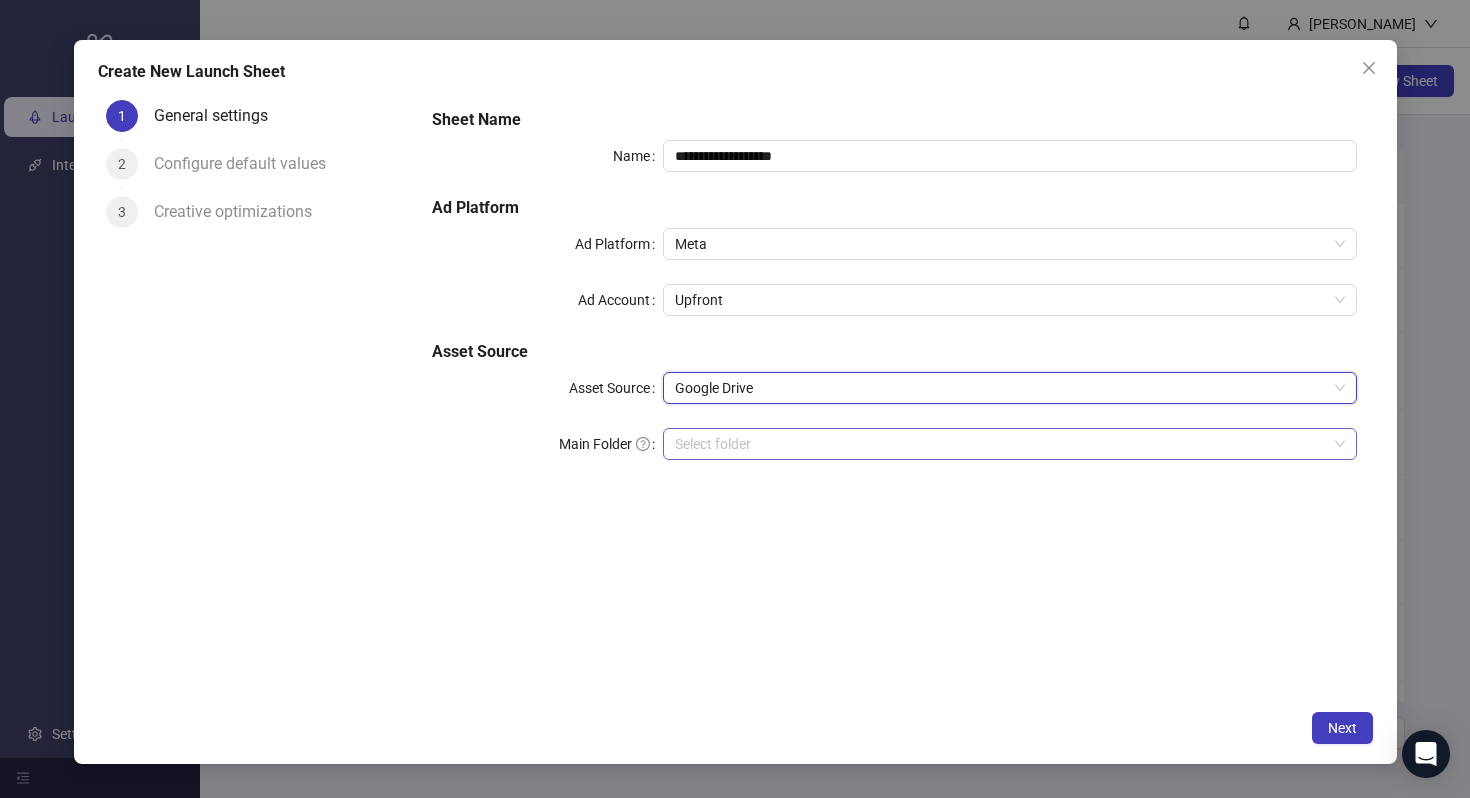 click on "Main Folder" at bounding box center [1000, 444] 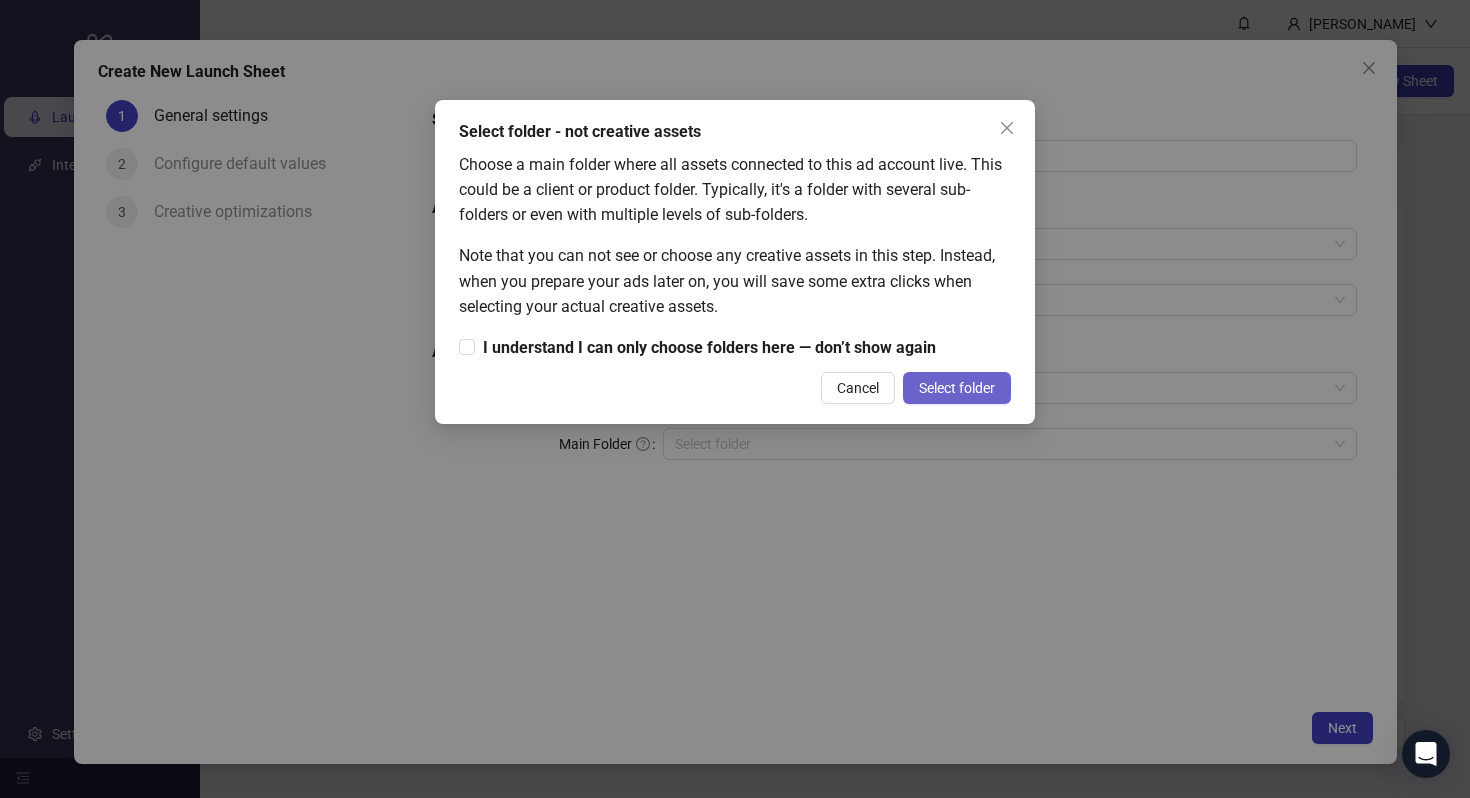 click on "Select folder" at bounding box center [957, 388] 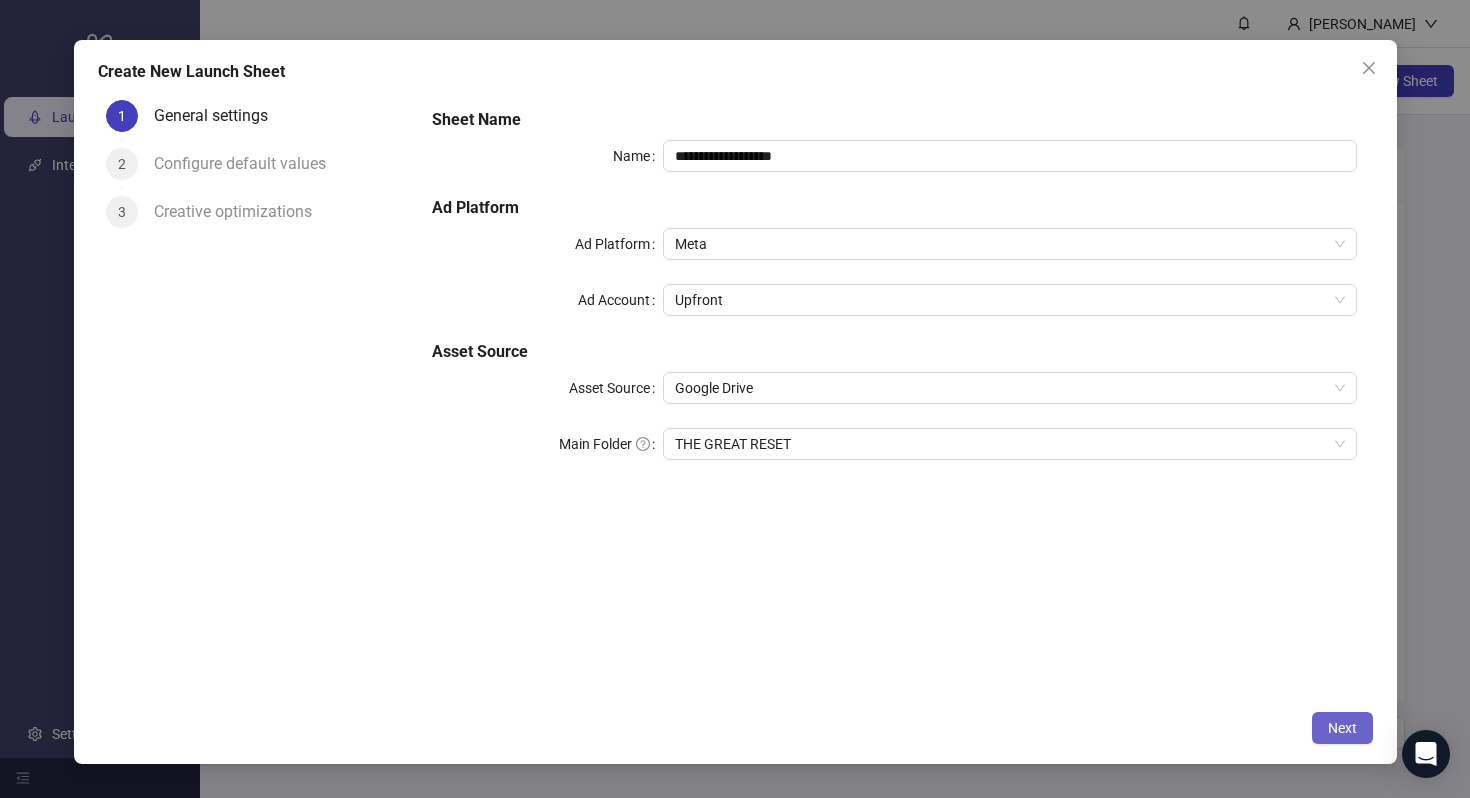 click on "Next" at bounding box center [1342, 728] 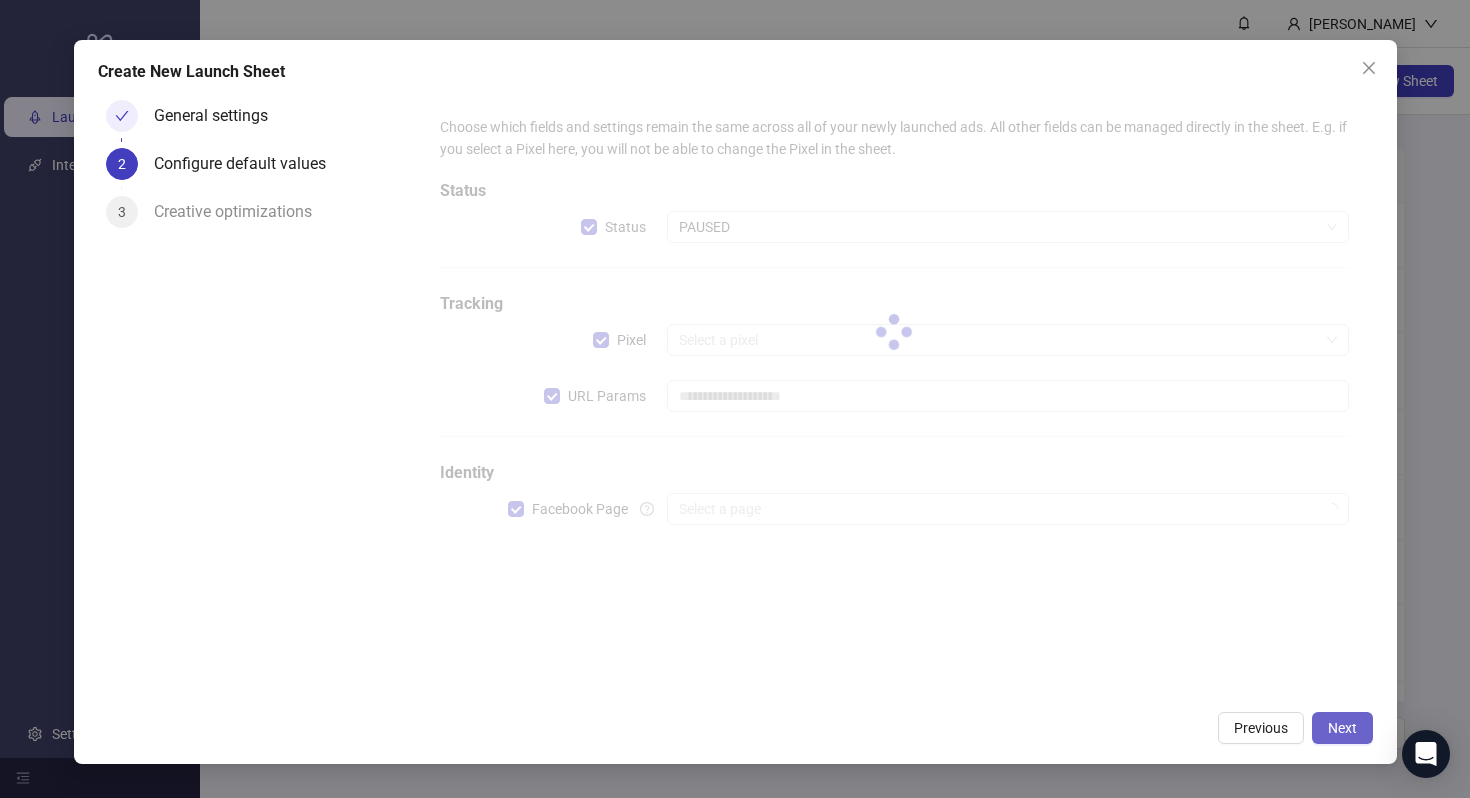 type on "**********" 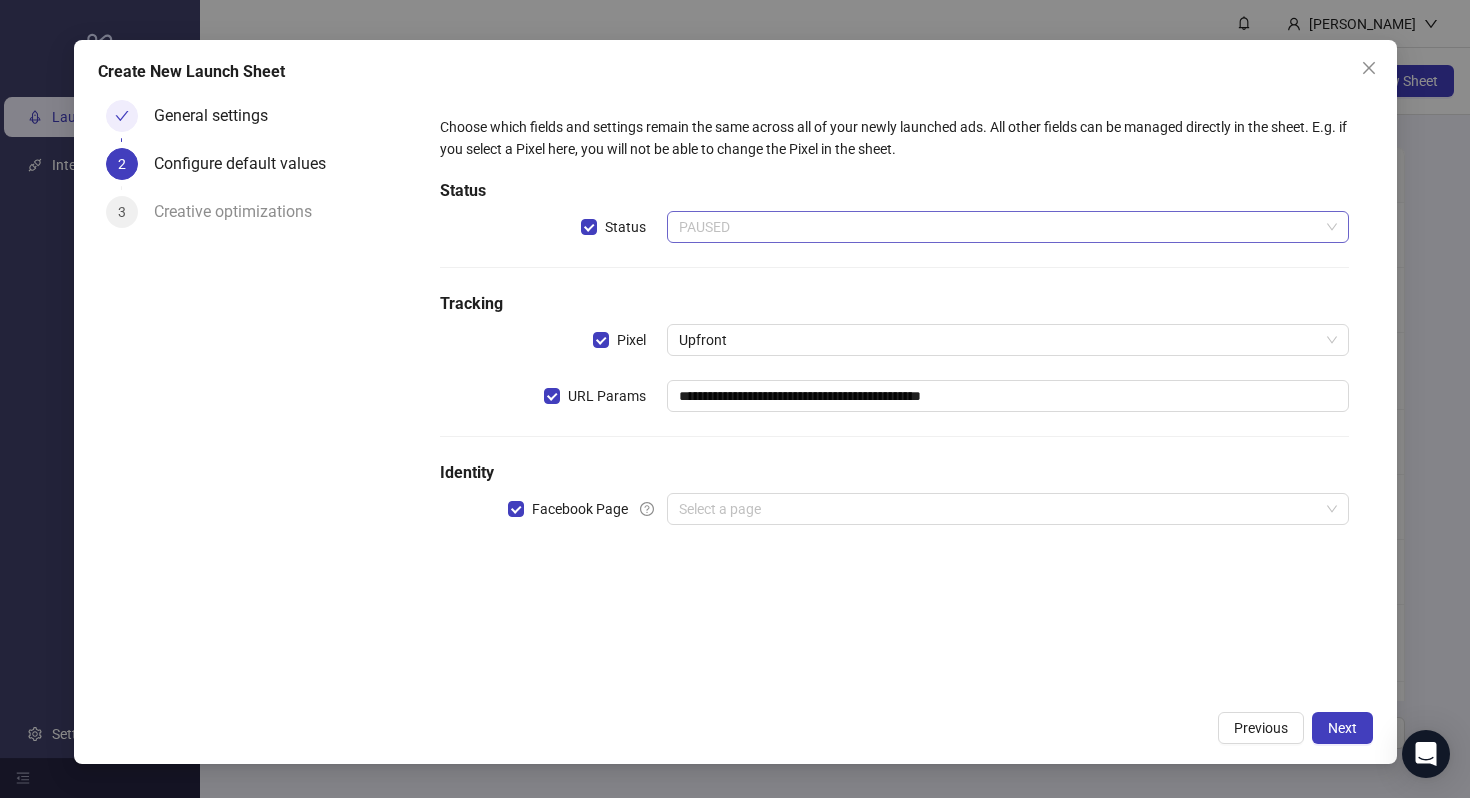 click on "PAUSED" at bounding box center (1007, 227) 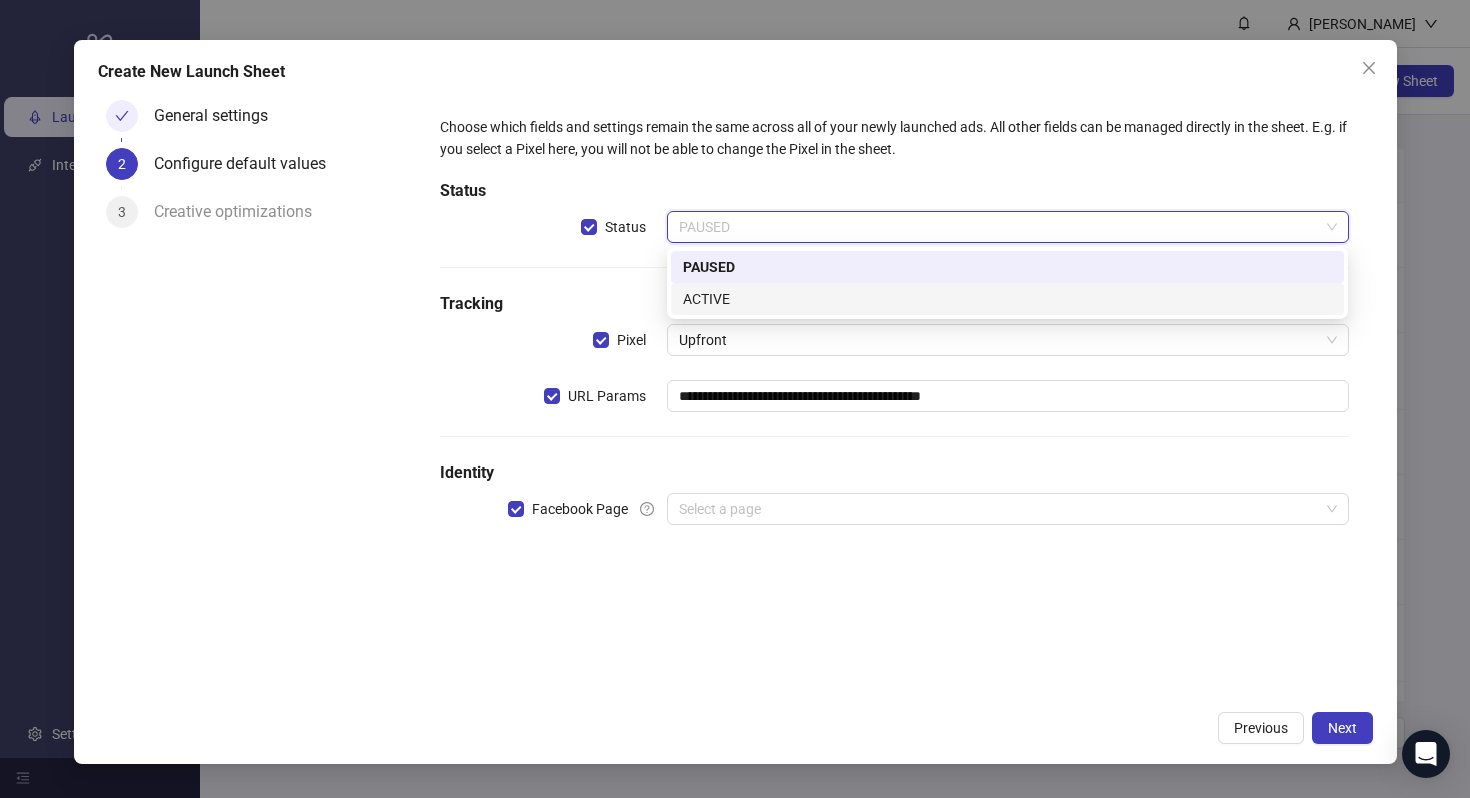 click on "ACTIVE" at bounding box center [1007, 299] 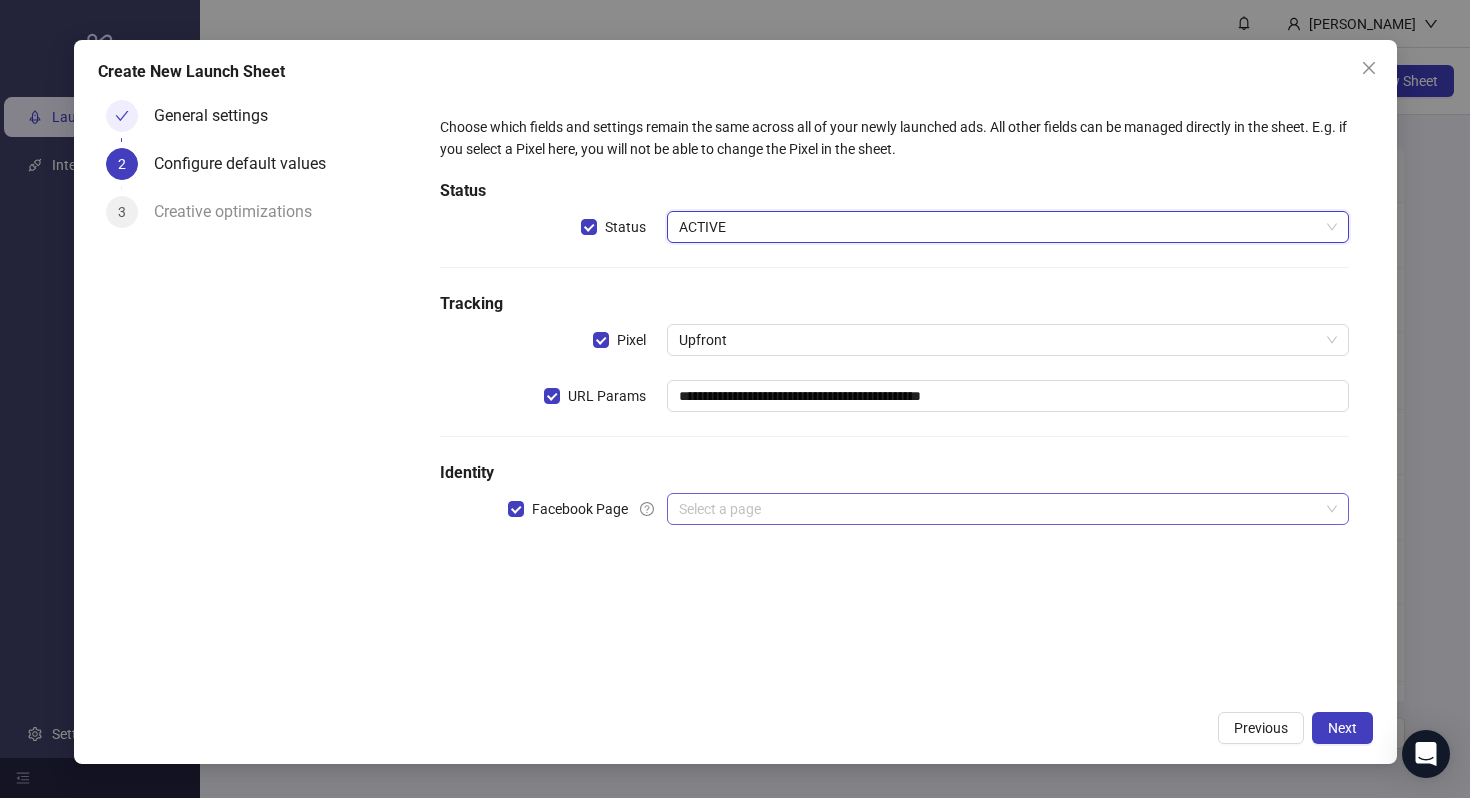 click at bounding box center (998, 509) 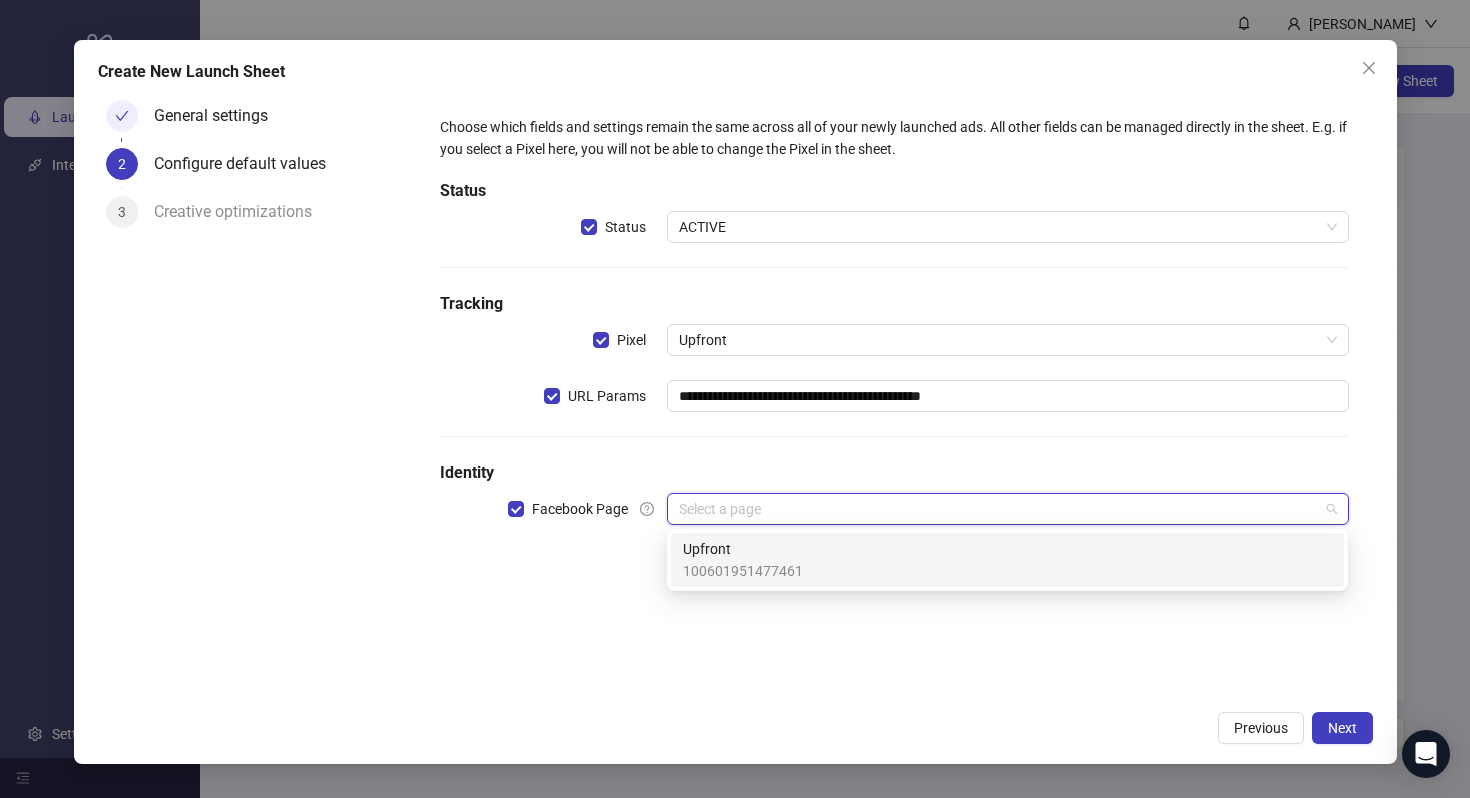 click on "Upfront 100601951477461" at bounding box center (1007, 560) 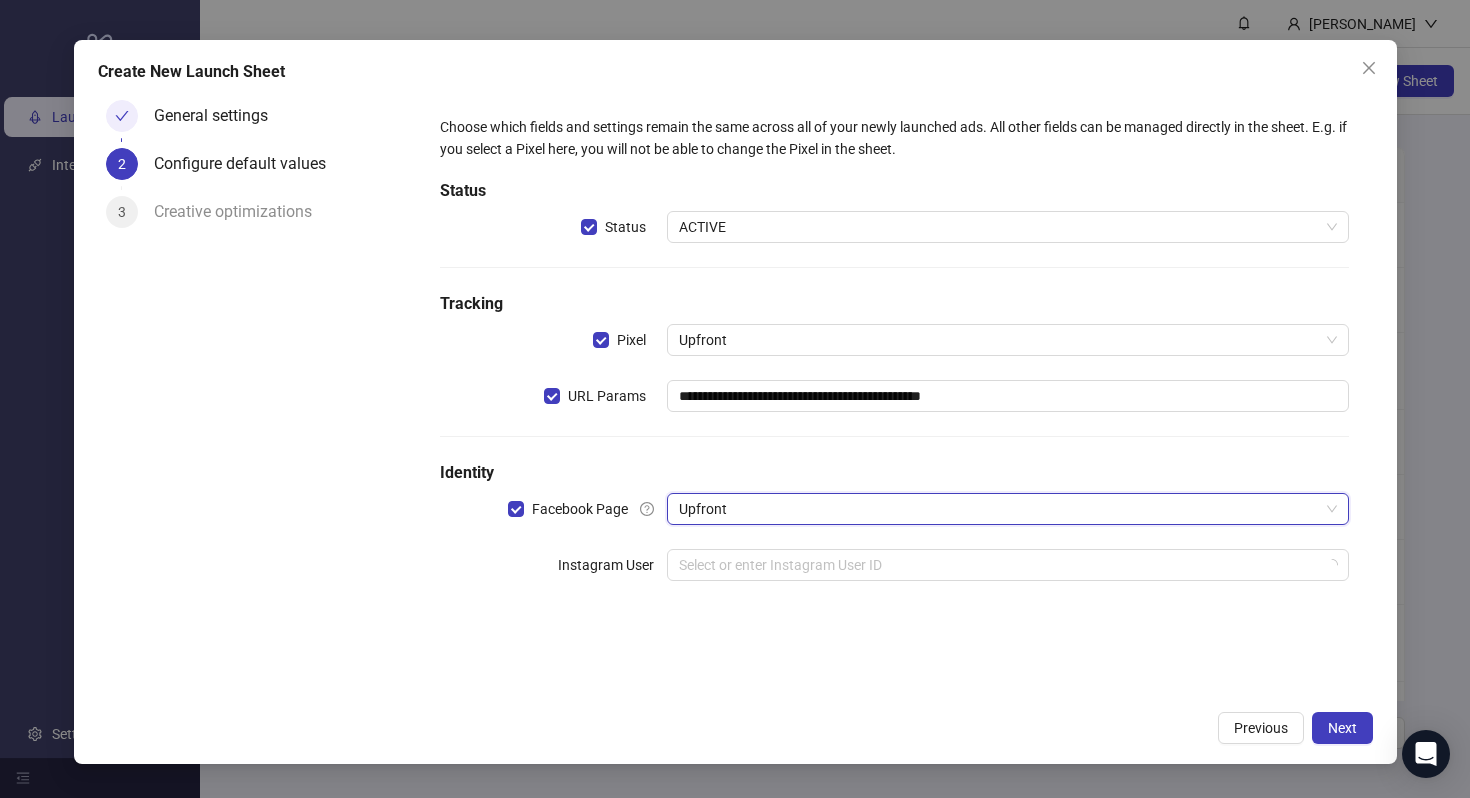 click on "**********" at bounding box center [894, 360] 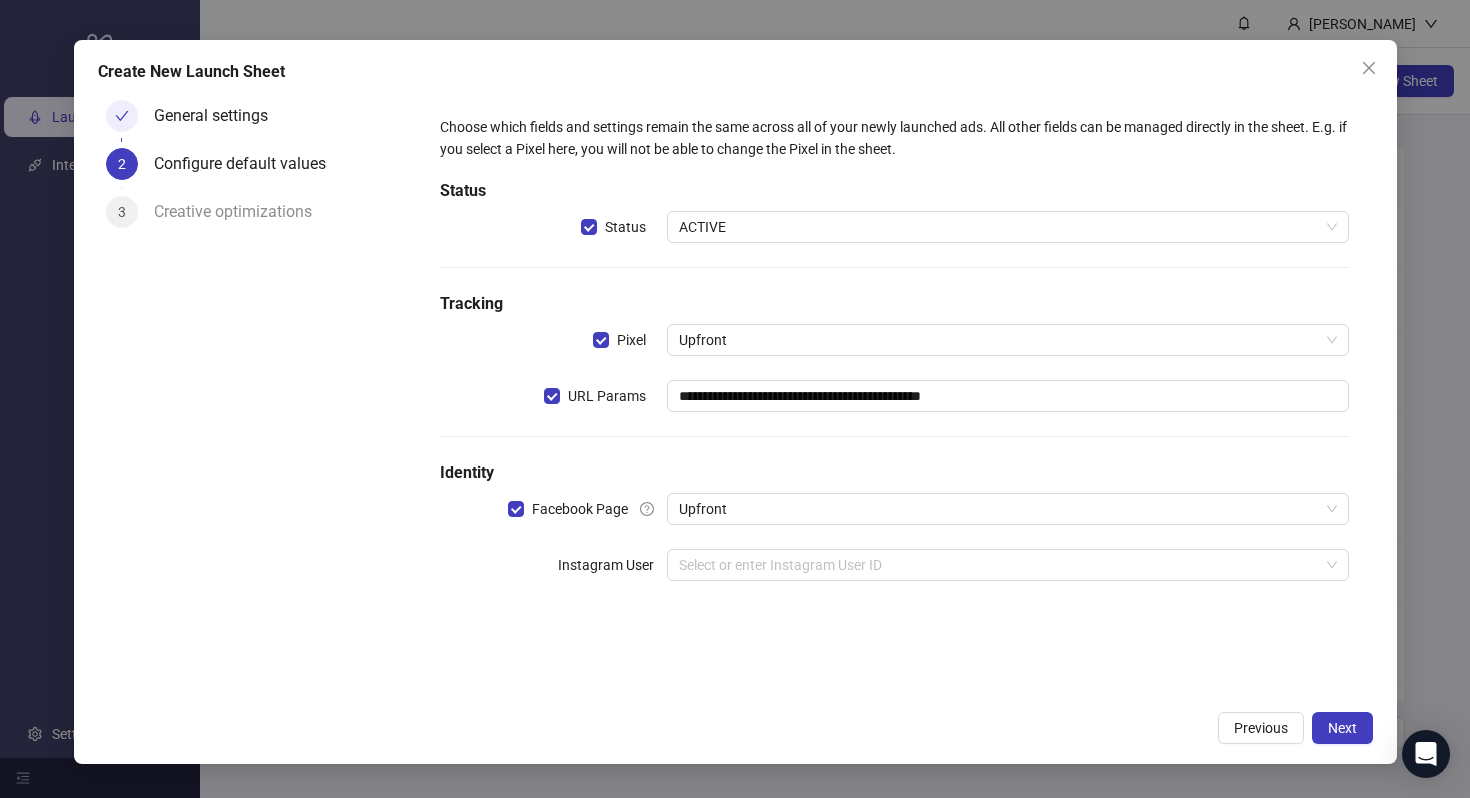 click on "**********" at bounding box center (894, 360) 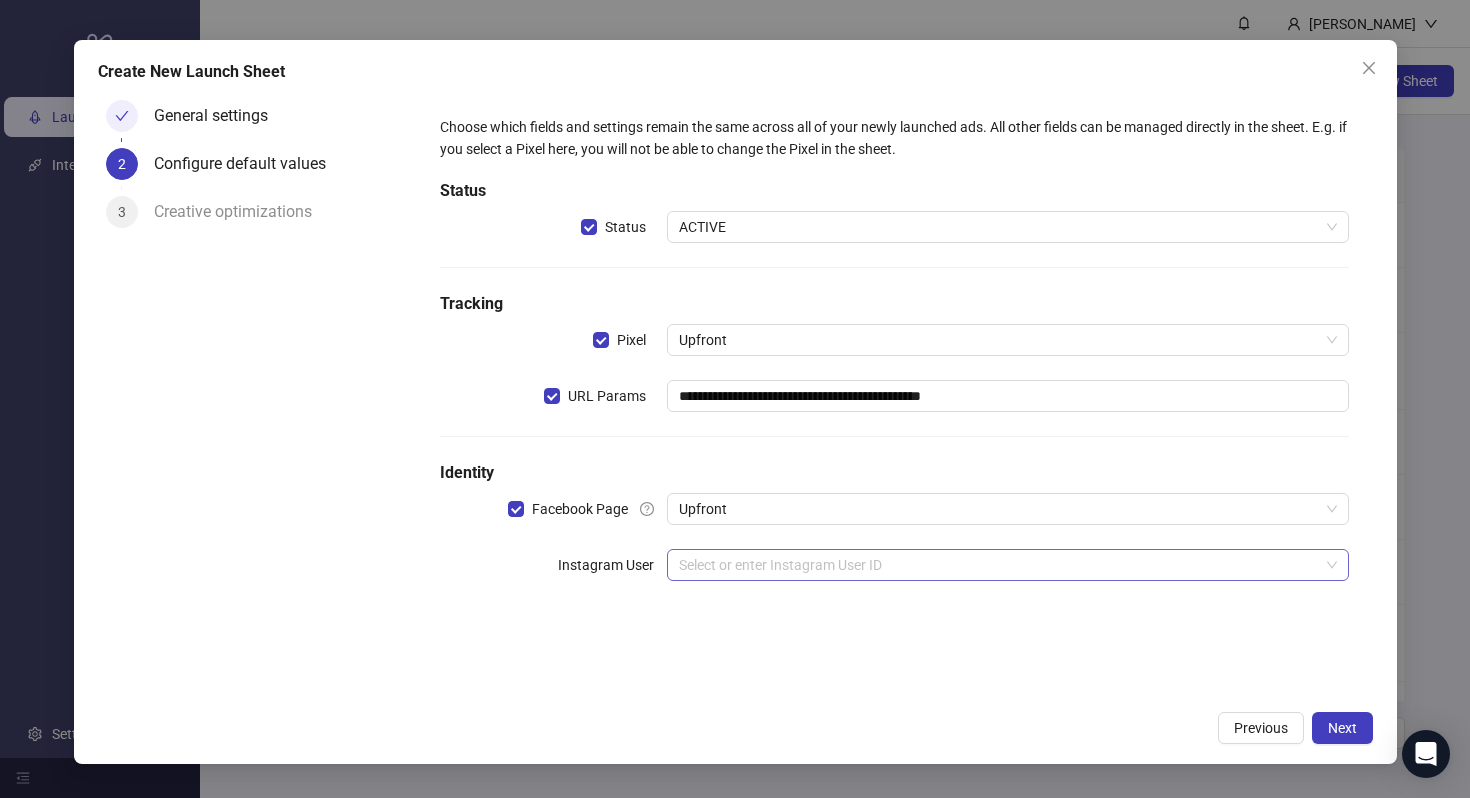 click at bounding box center [998, 565] 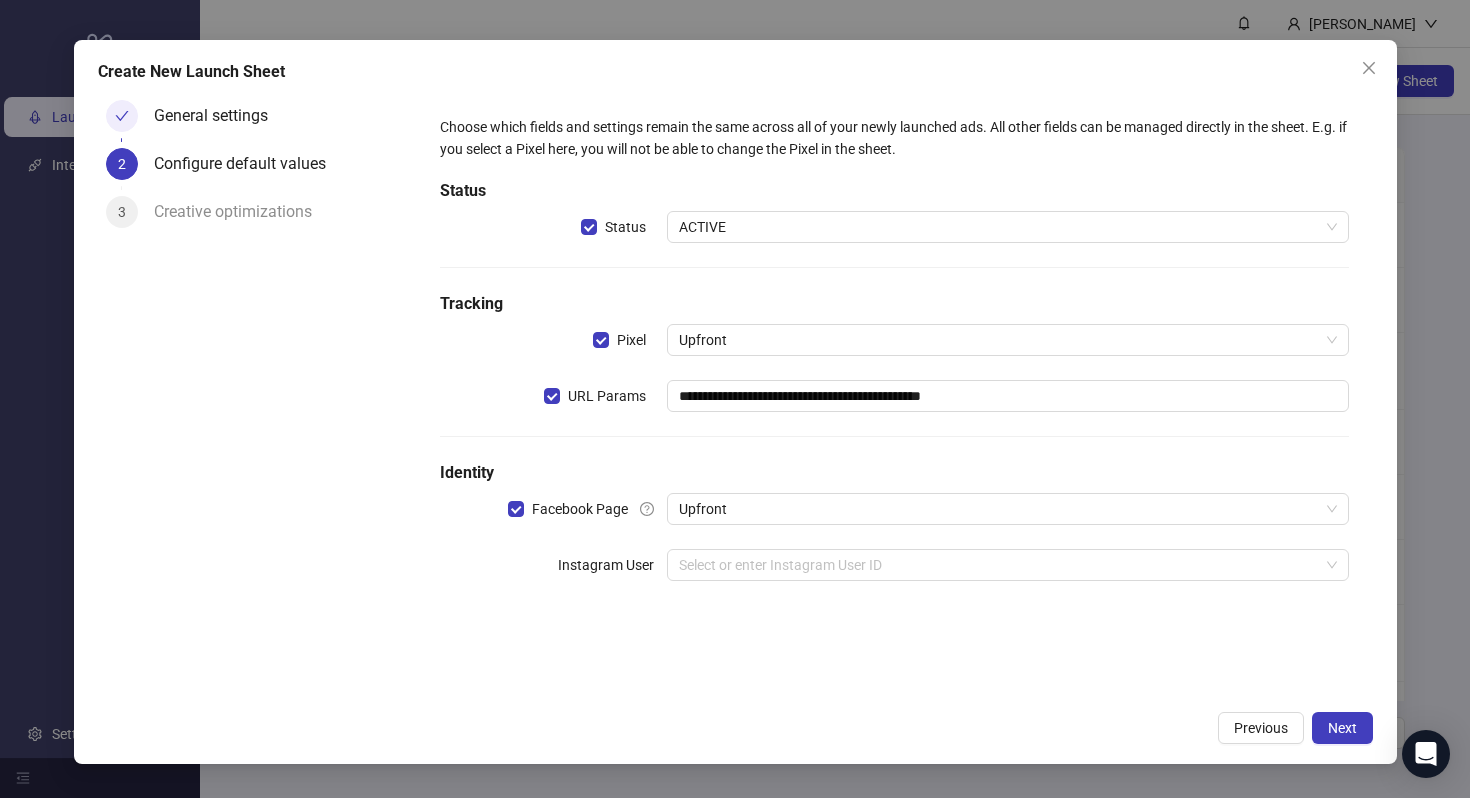 click on "**********" at bounding box center [894, 360] 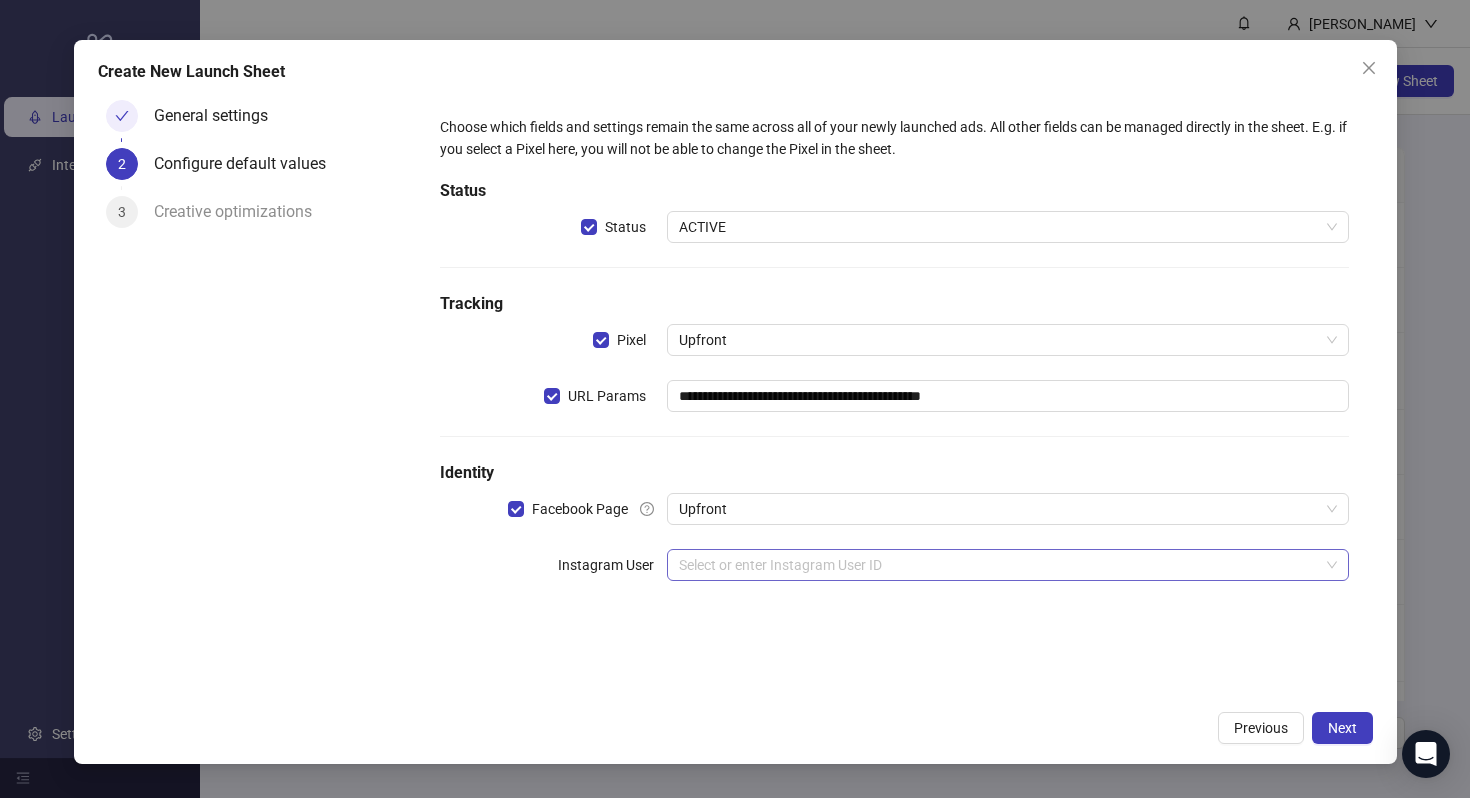 click at bounding box center [998, 565] 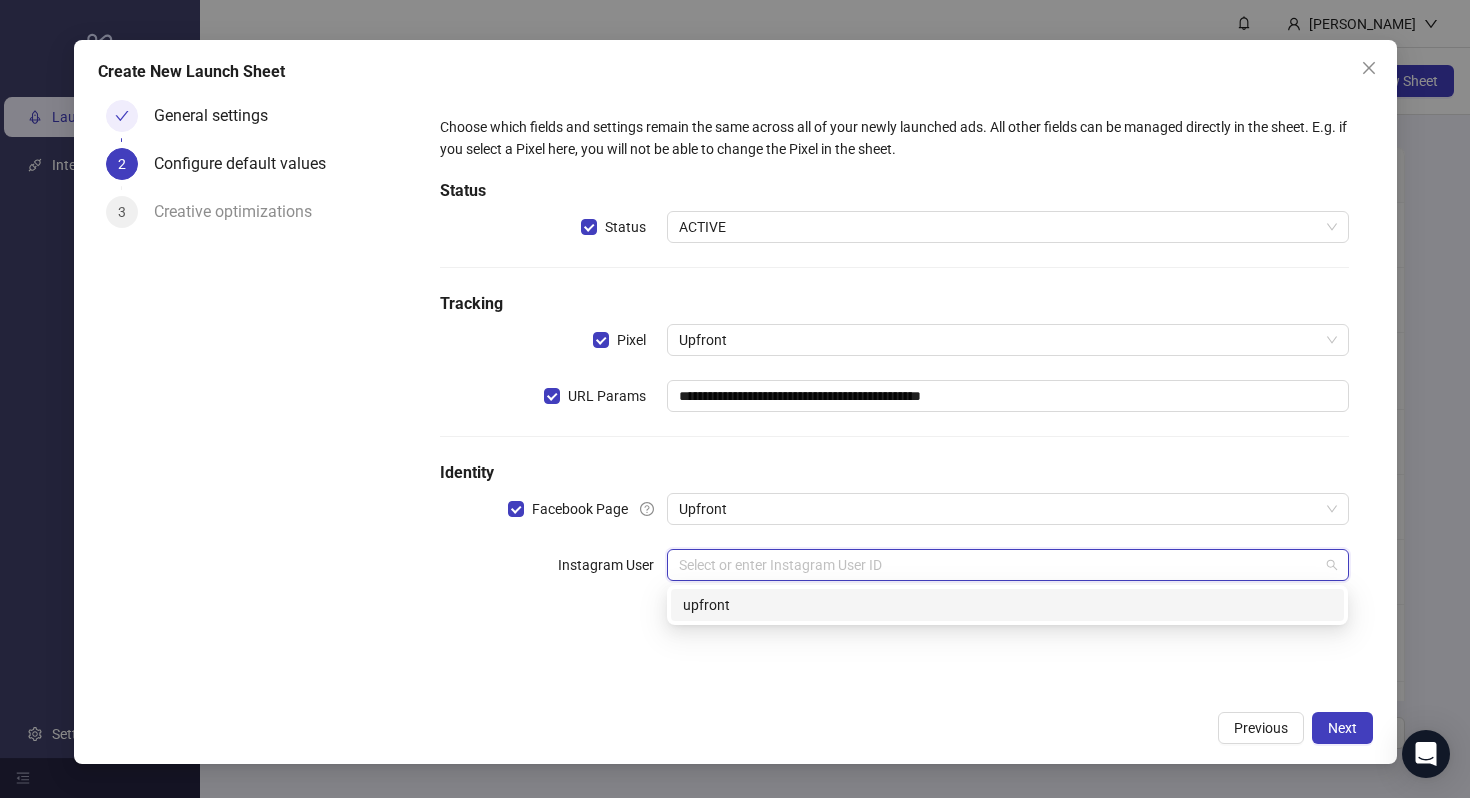 click on "upfront" at bounding box center [1007, 605] 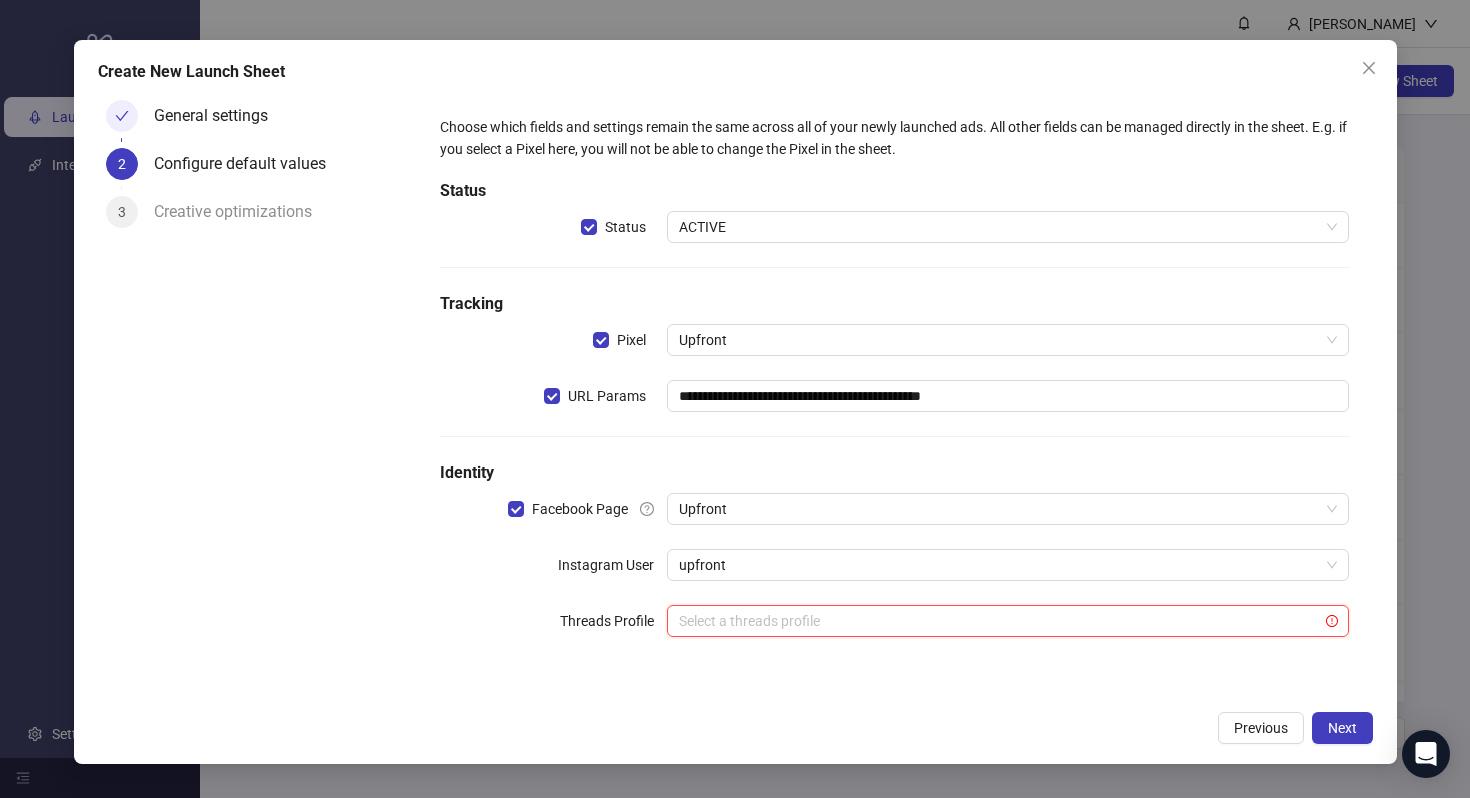 click at bounding box center (998, 621) 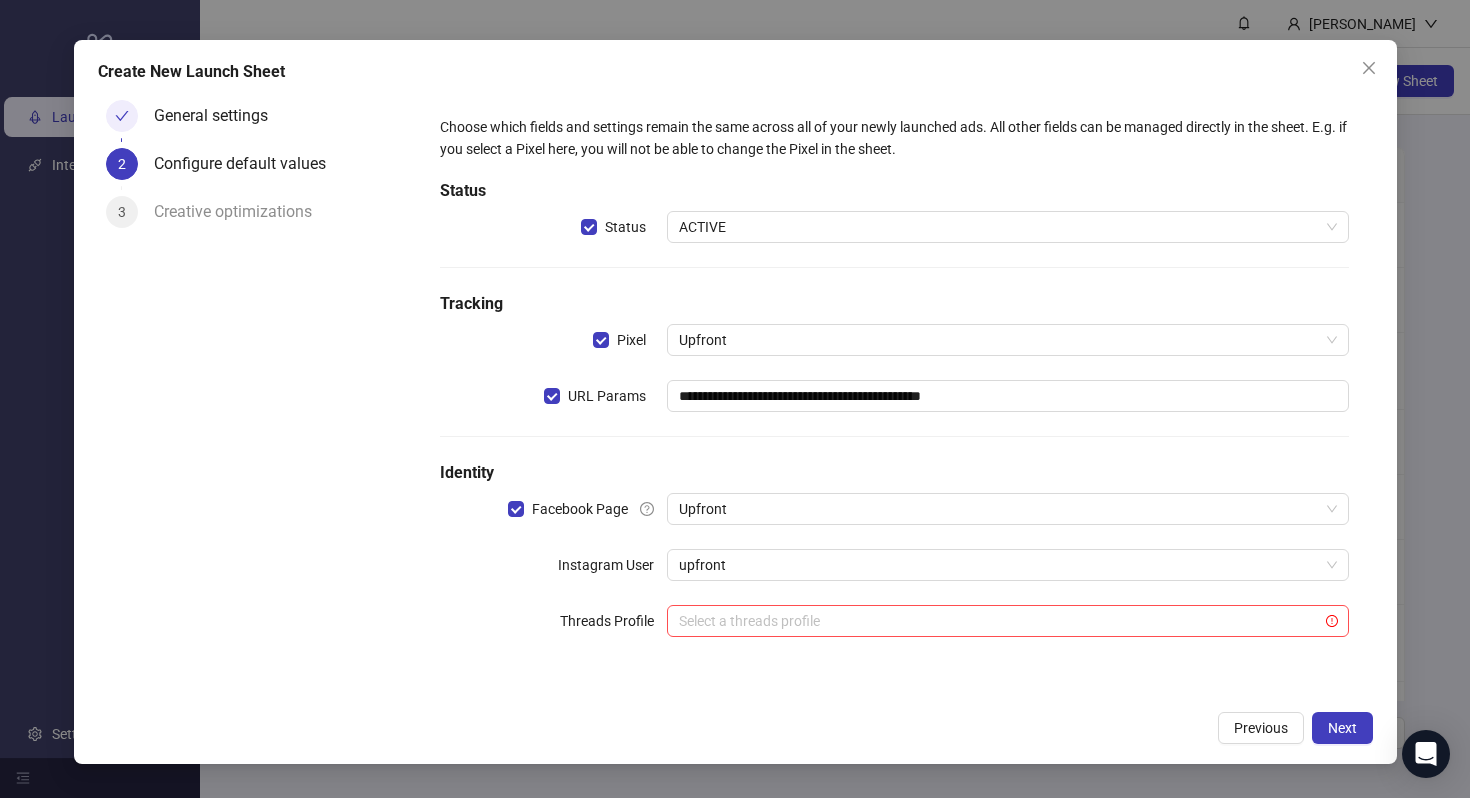 click on "**********" at bounding box center (894, 388) 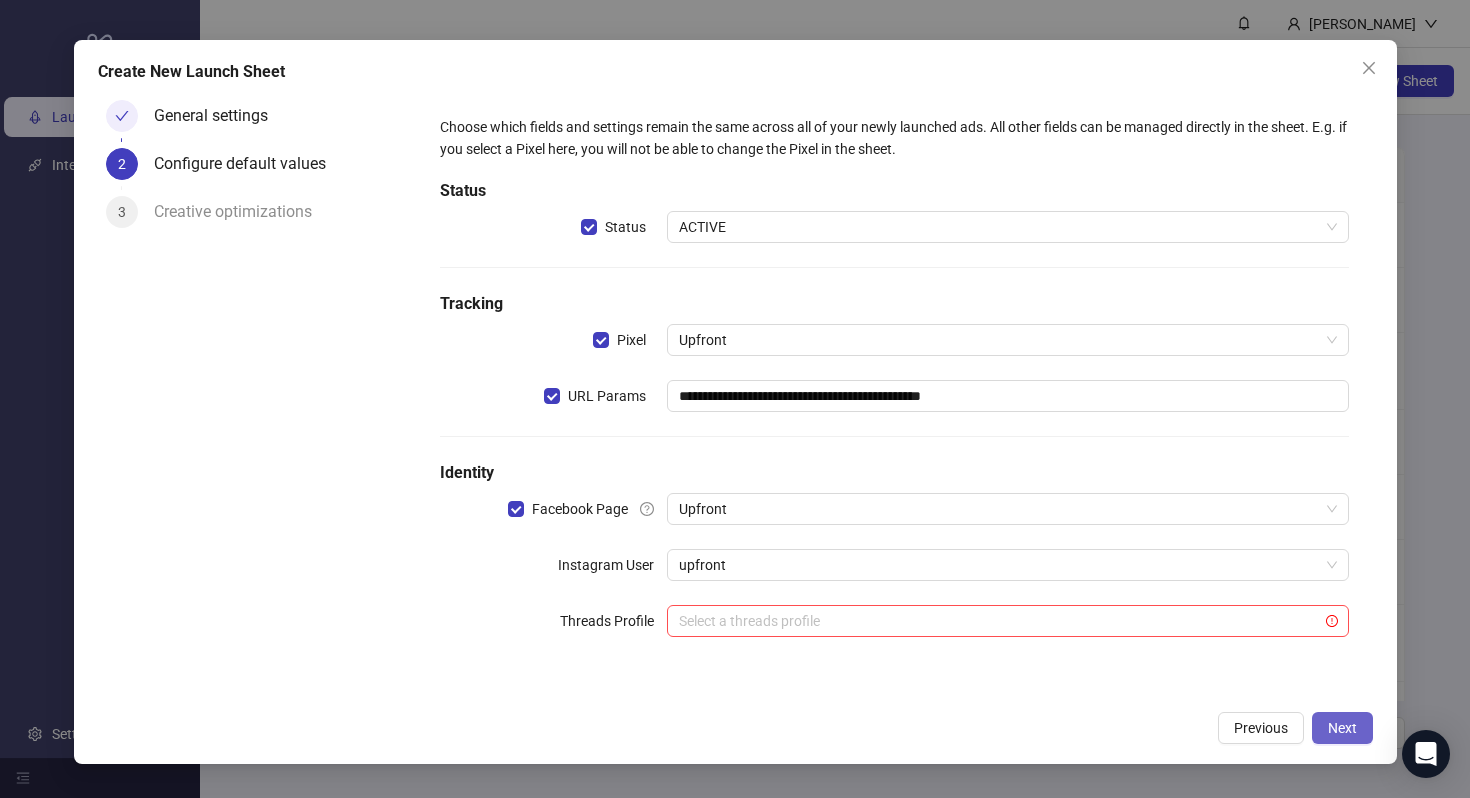 click on "Next" at bounding box center (1342, 728) 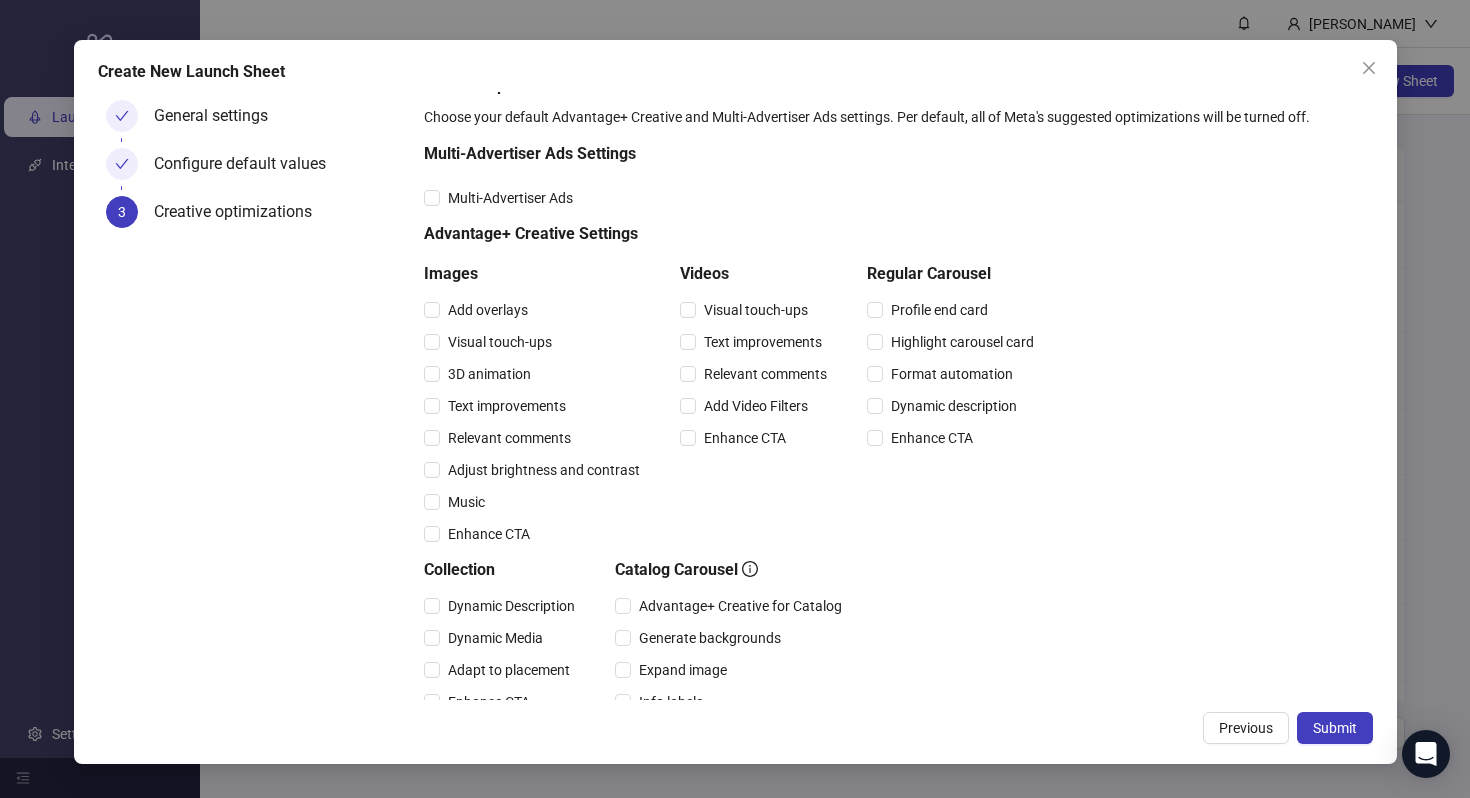 scroll, scrollTop: 0, scrollLeft: 0, axis: both 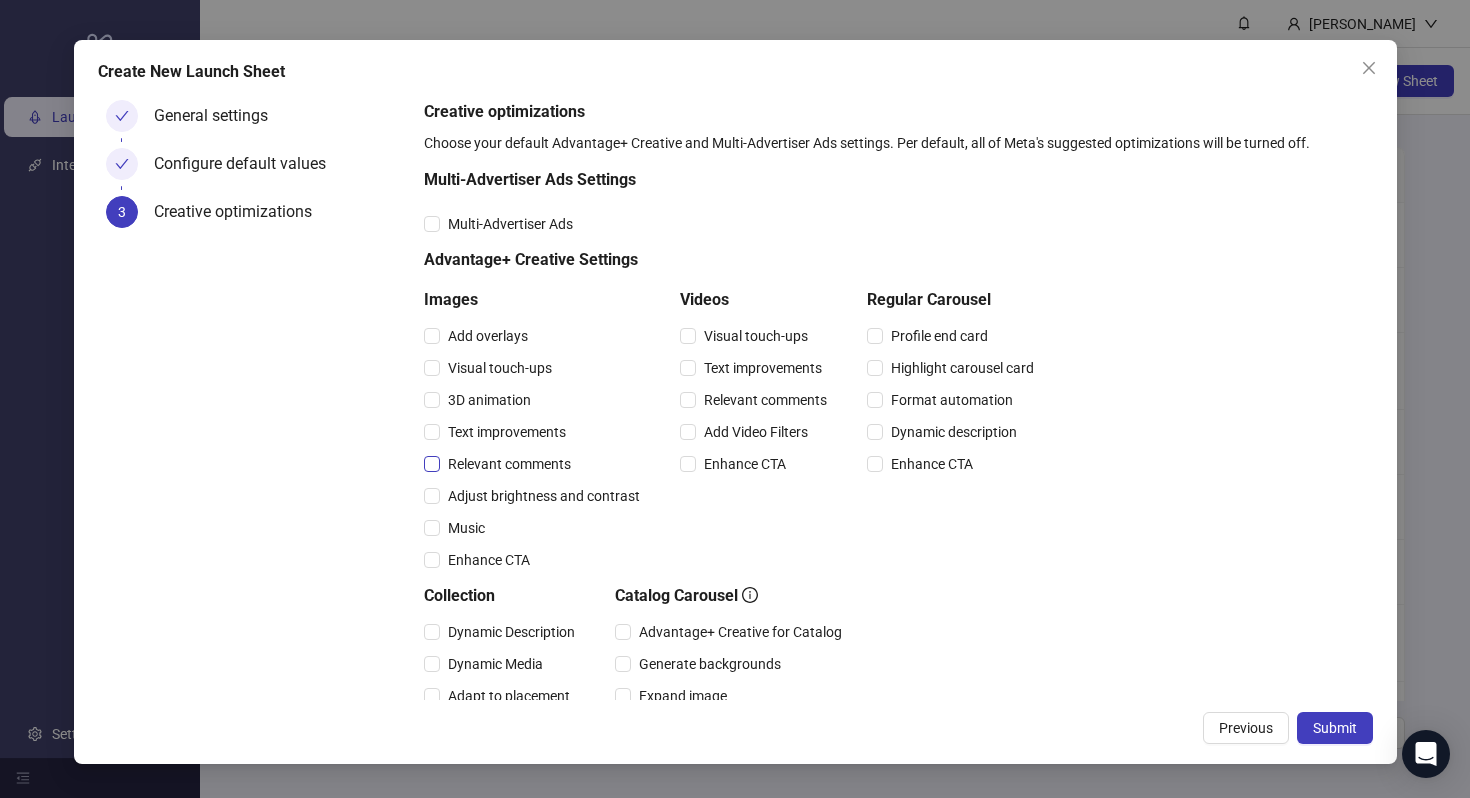 click on "Relevant comments" at bounding box center [509, 464] 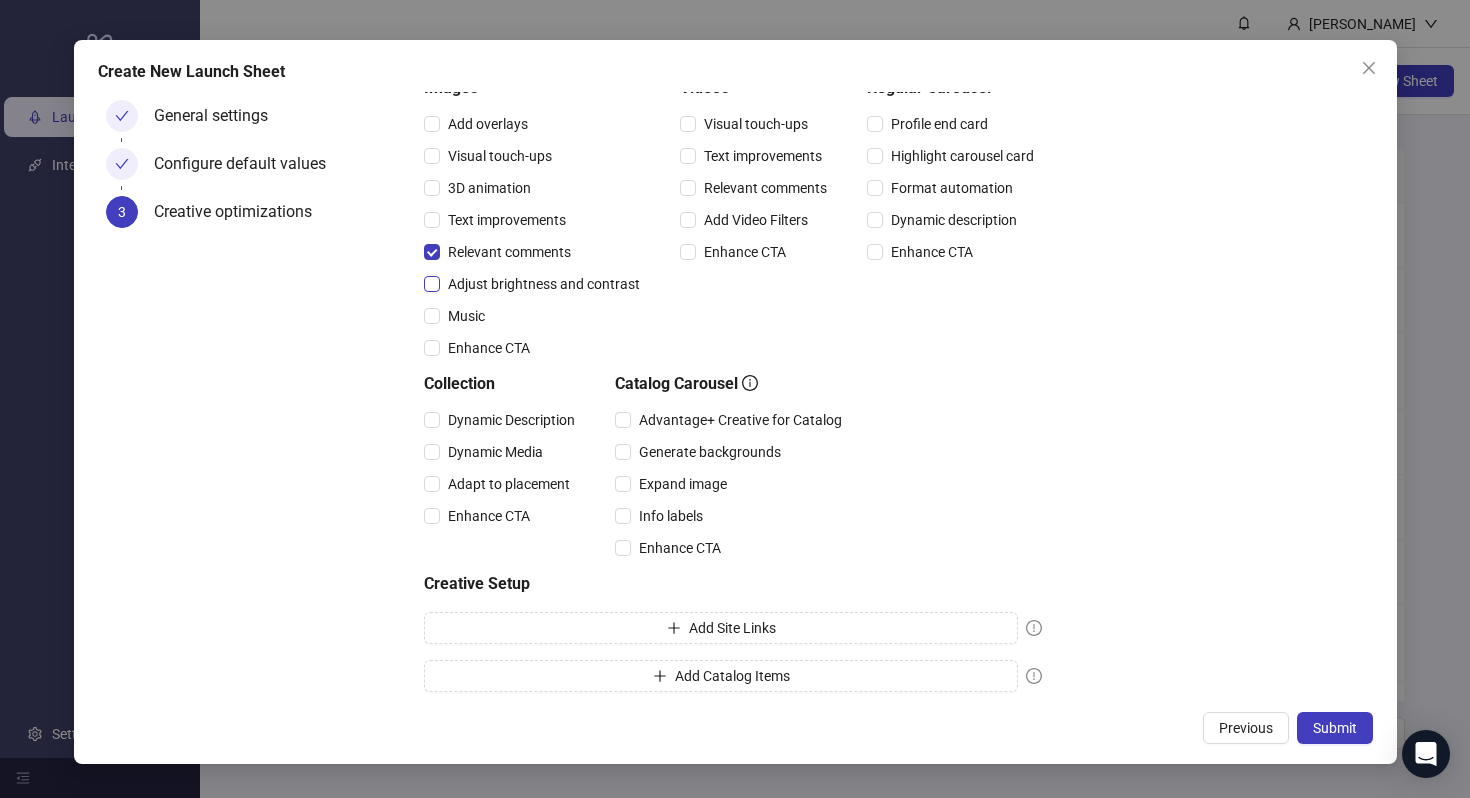 scroll, scrollTop: 220, scrollLeft: 0, axis: vertical 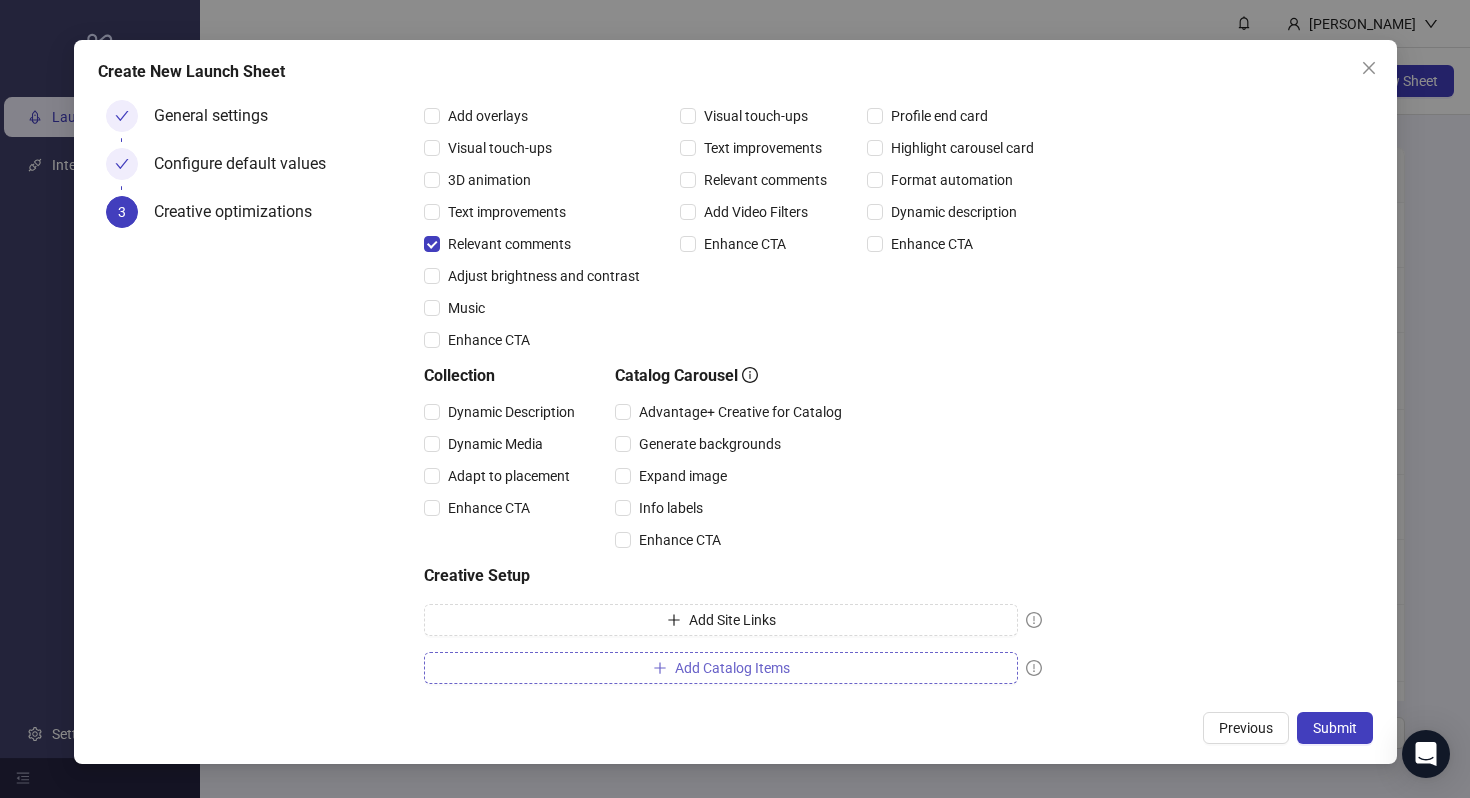 click on "Add Catalog Items" at bounding box center (732, 668) 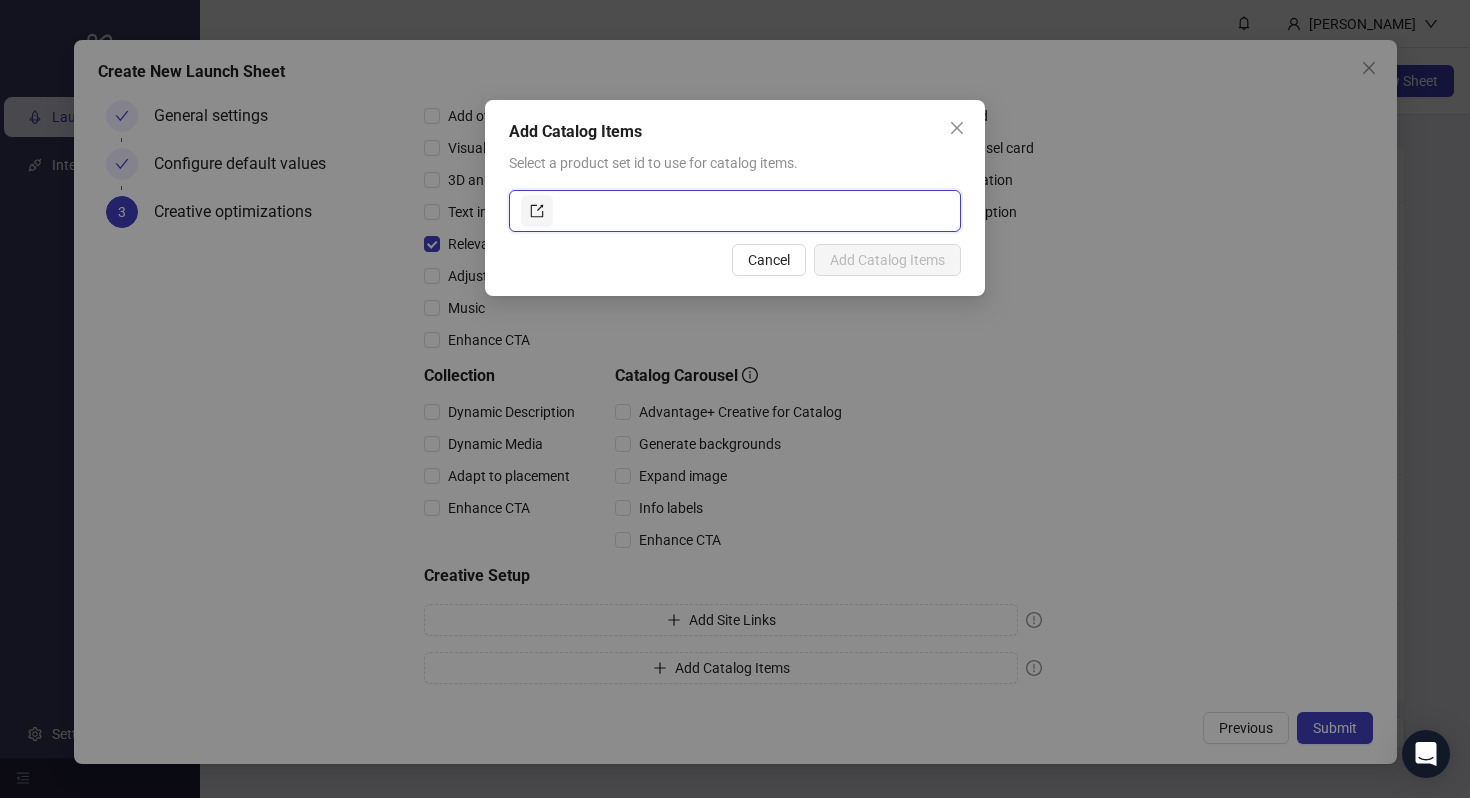 click at bounding box center [753, 211] 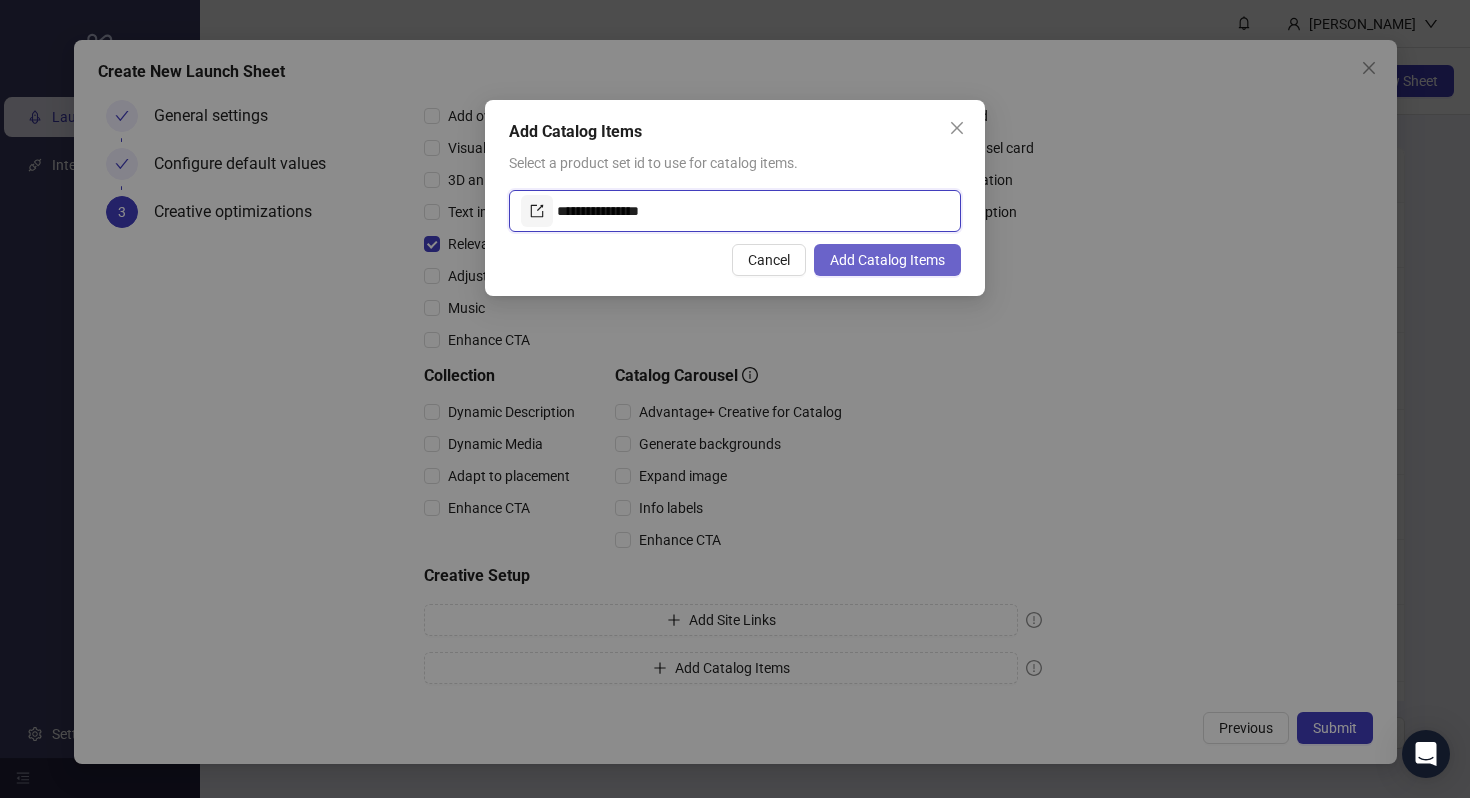 type on "**********" 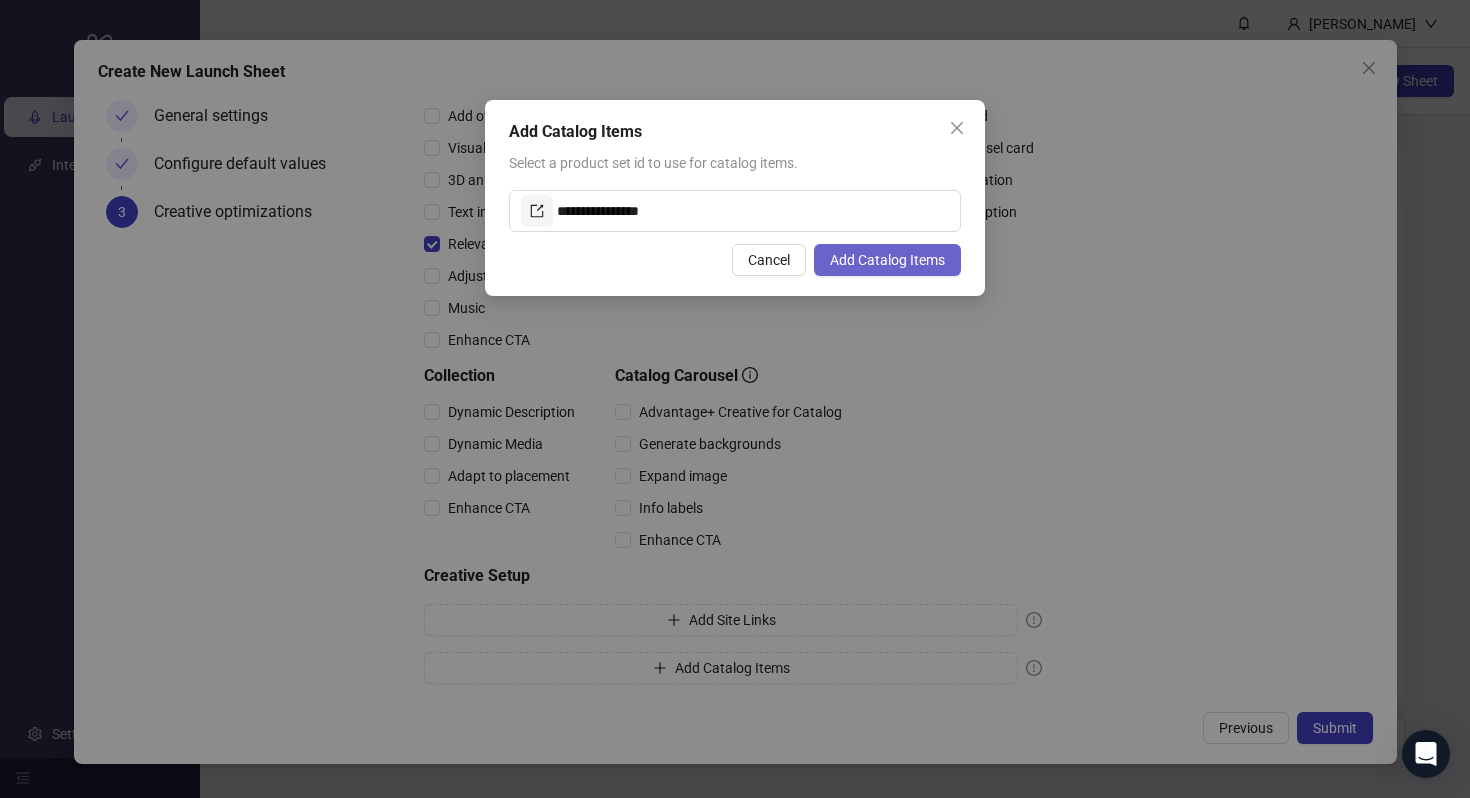 click on "Add Catalog Items" at bounding box center (887, 260) 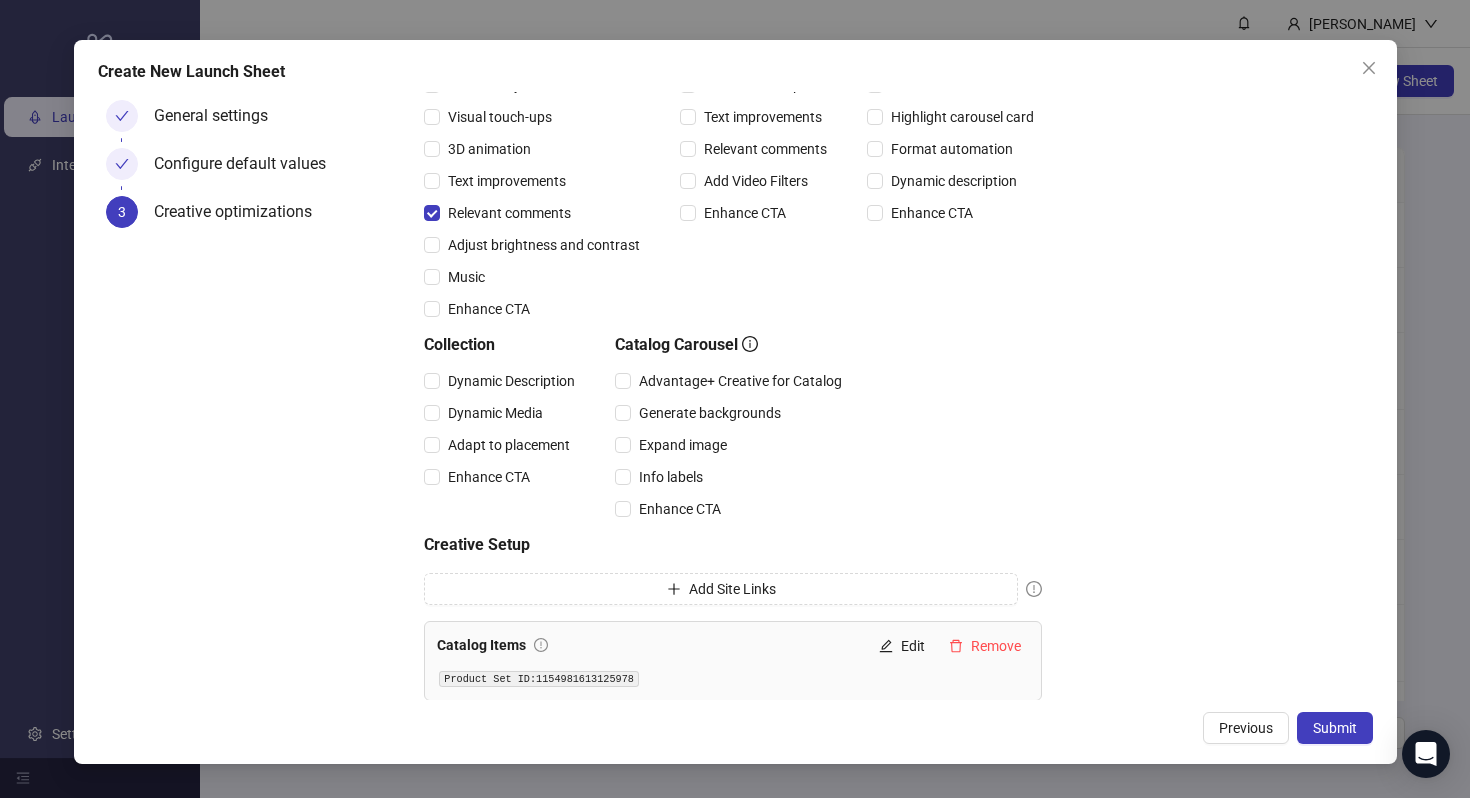 scroll, scrollTop: 260, scrollLeft: 0, axis: vertical 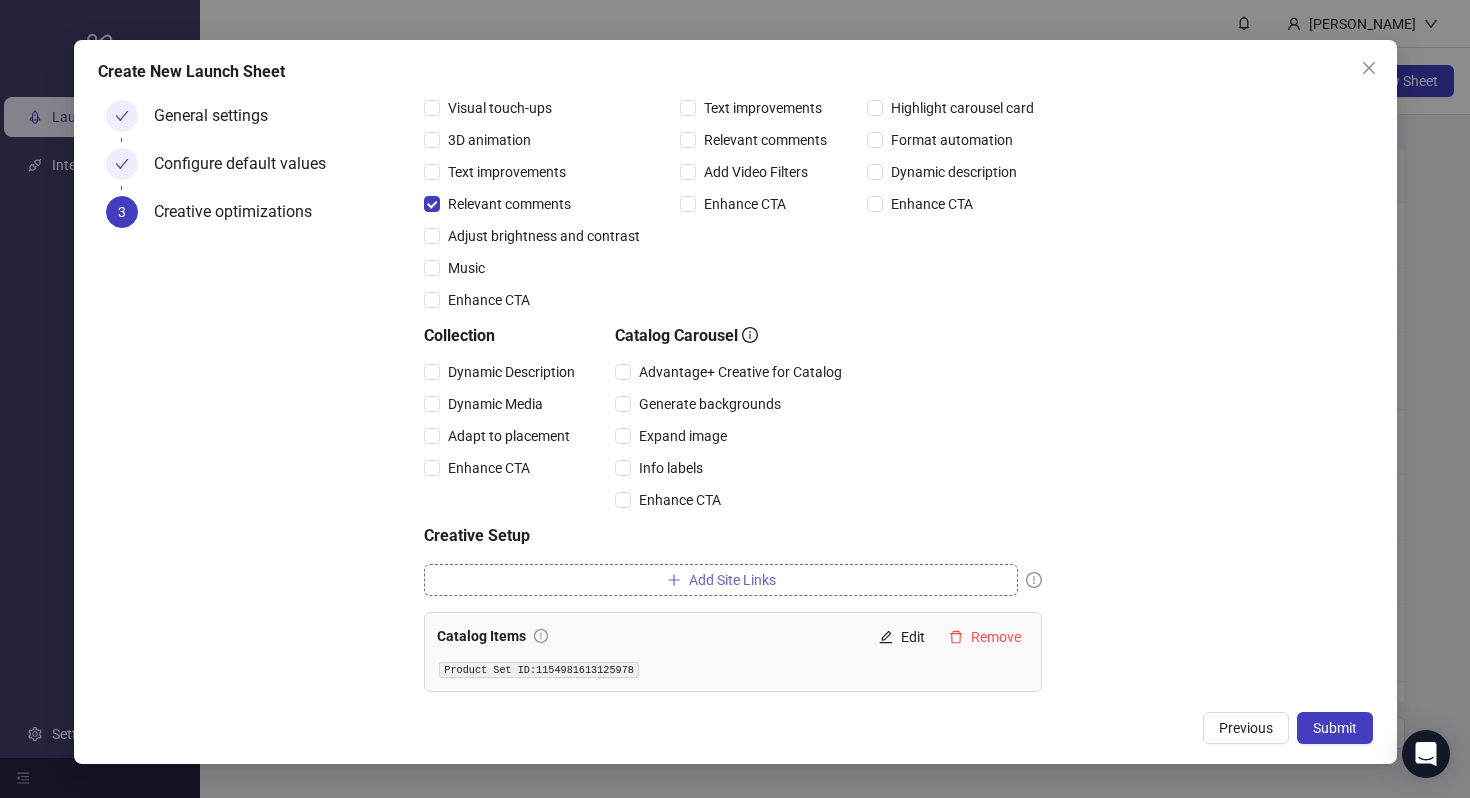 click on "Add Site Links" at bounding box center (721, 580) 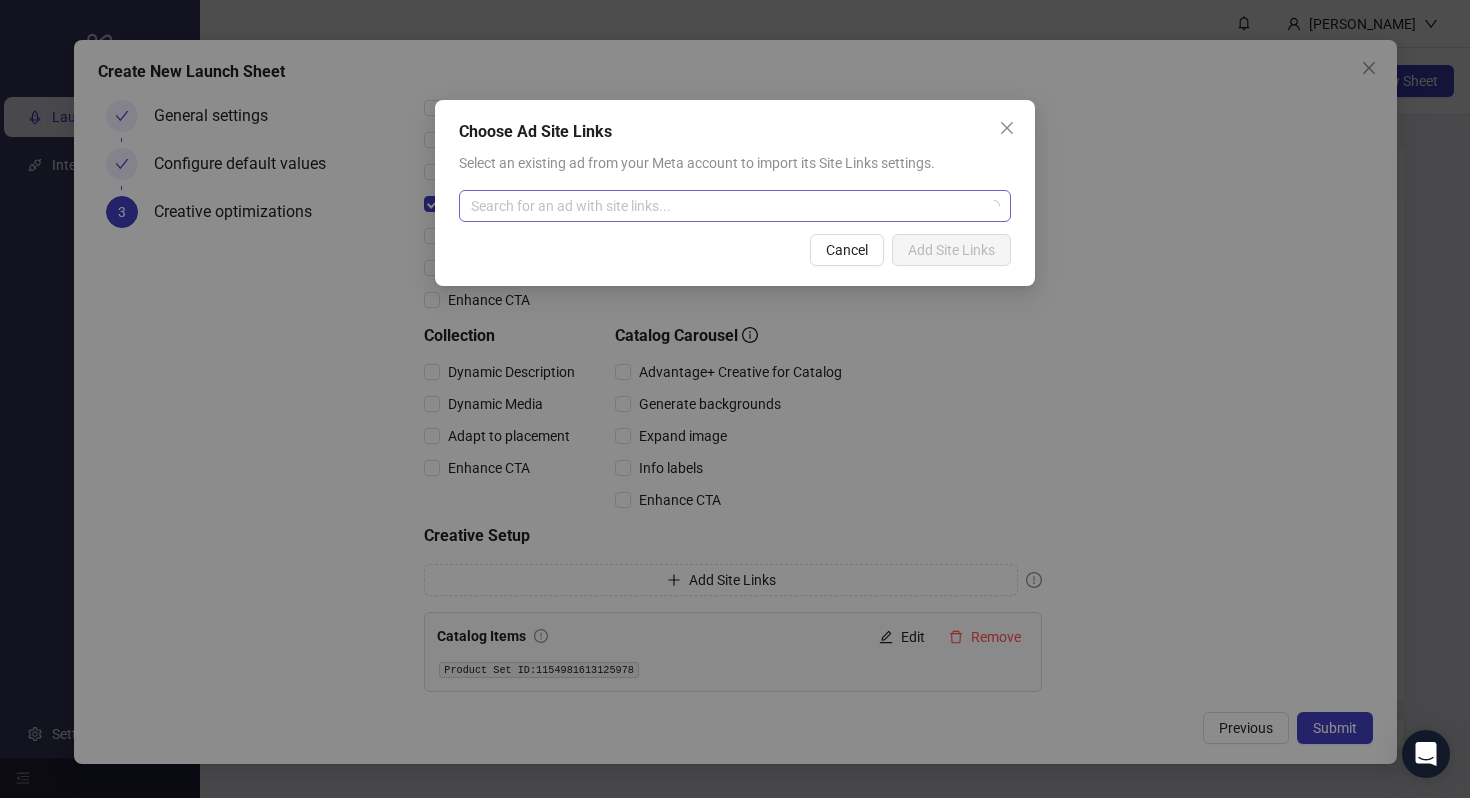 click at bounding box center [726, 206] 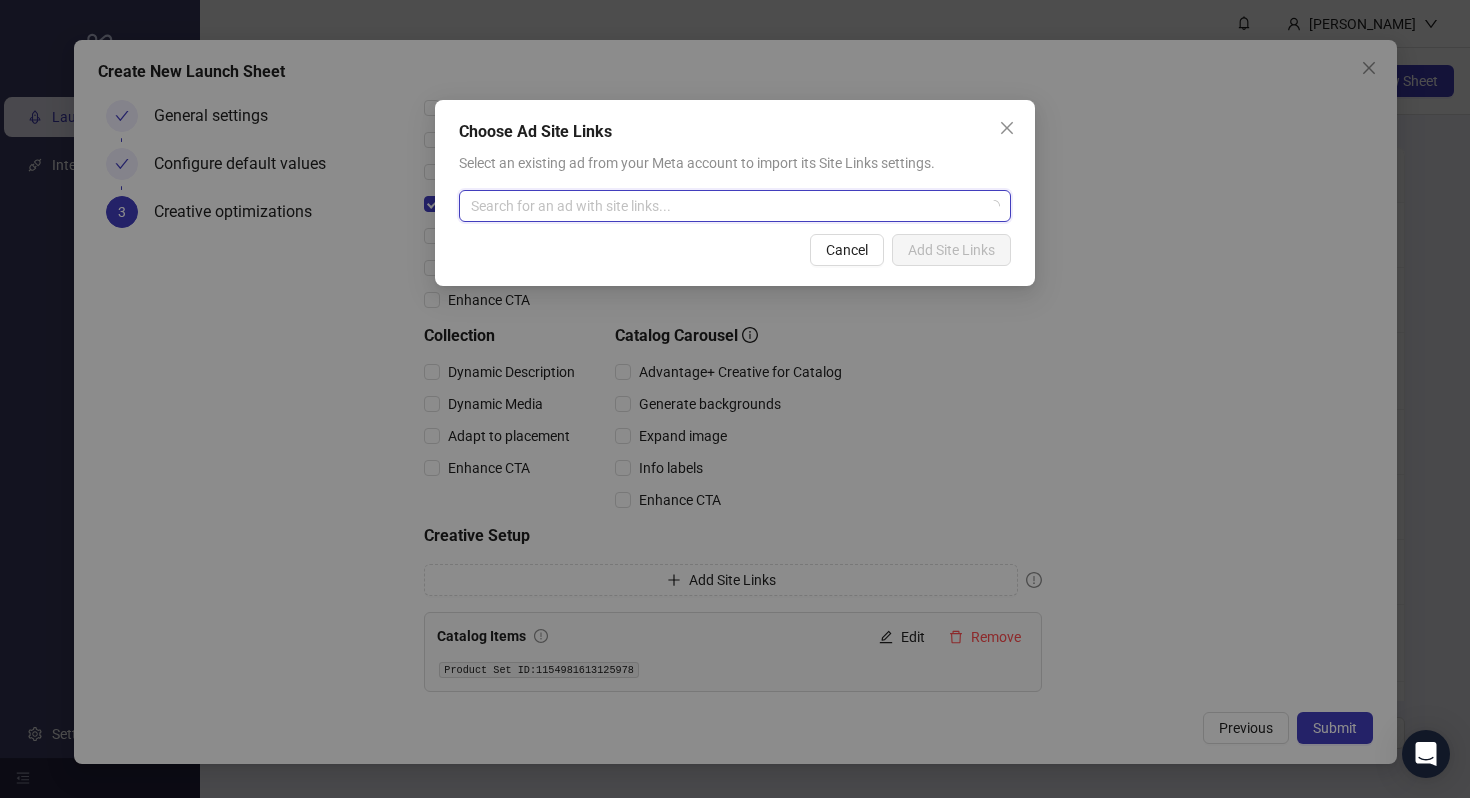 type on "*" 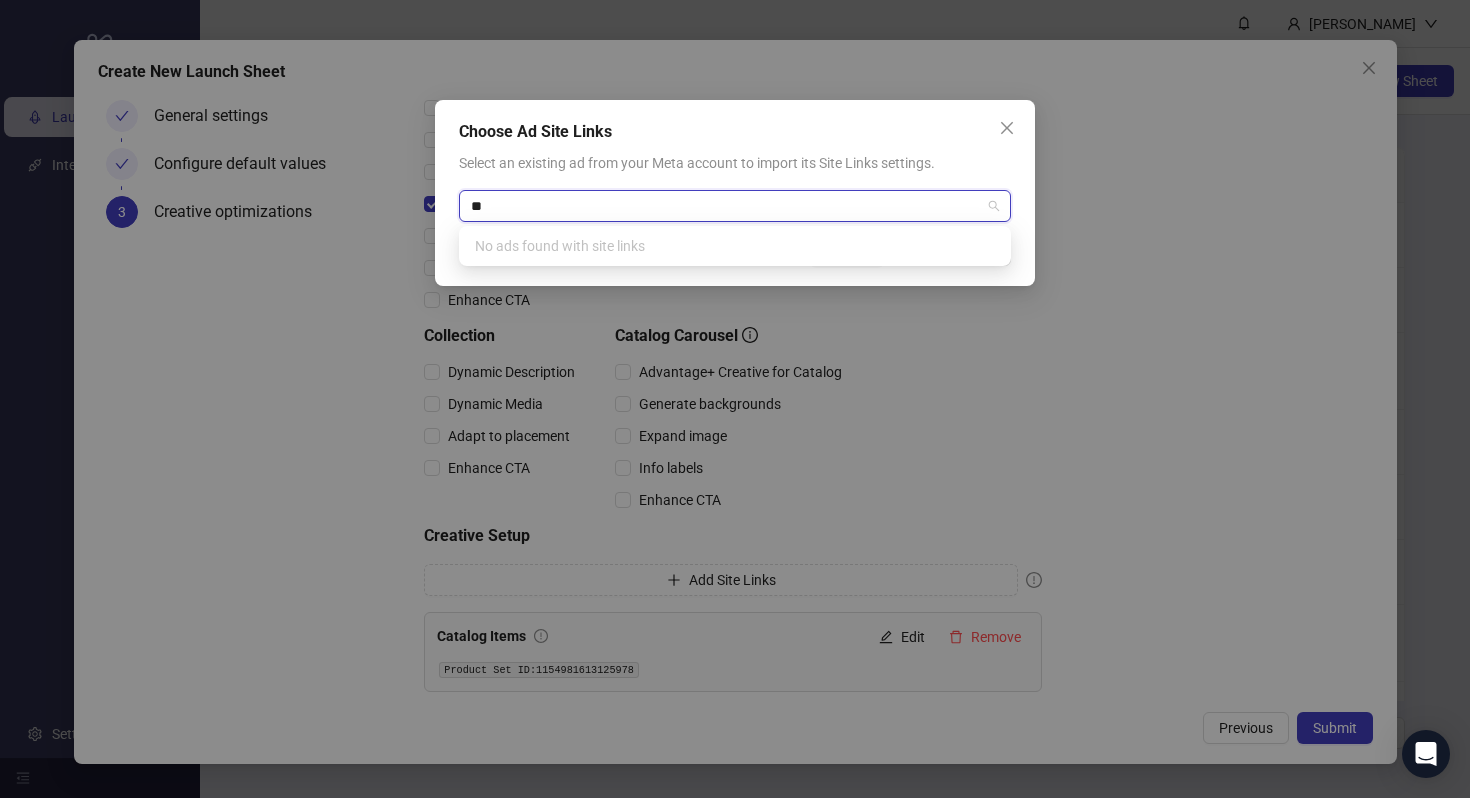 type on "*" 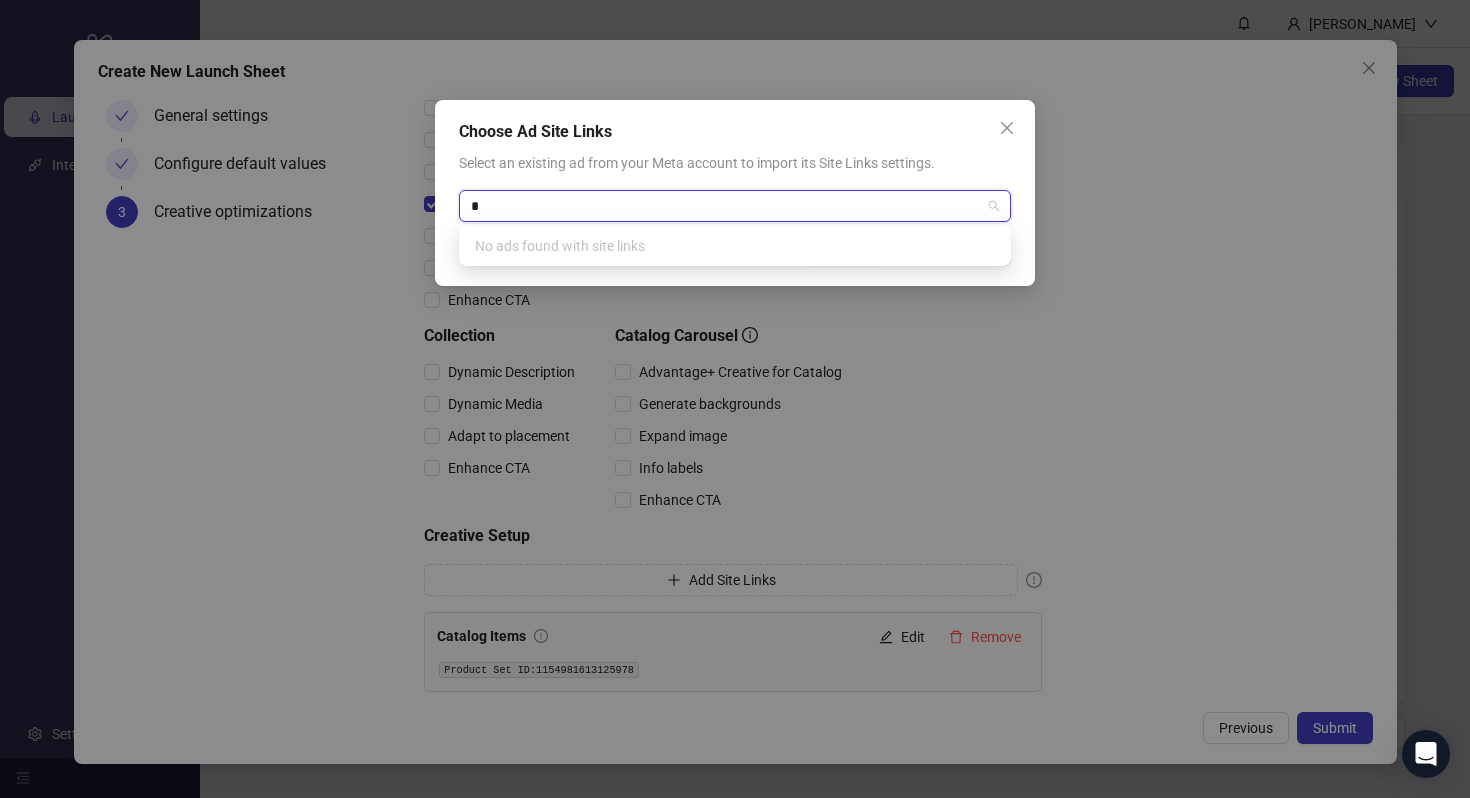 type 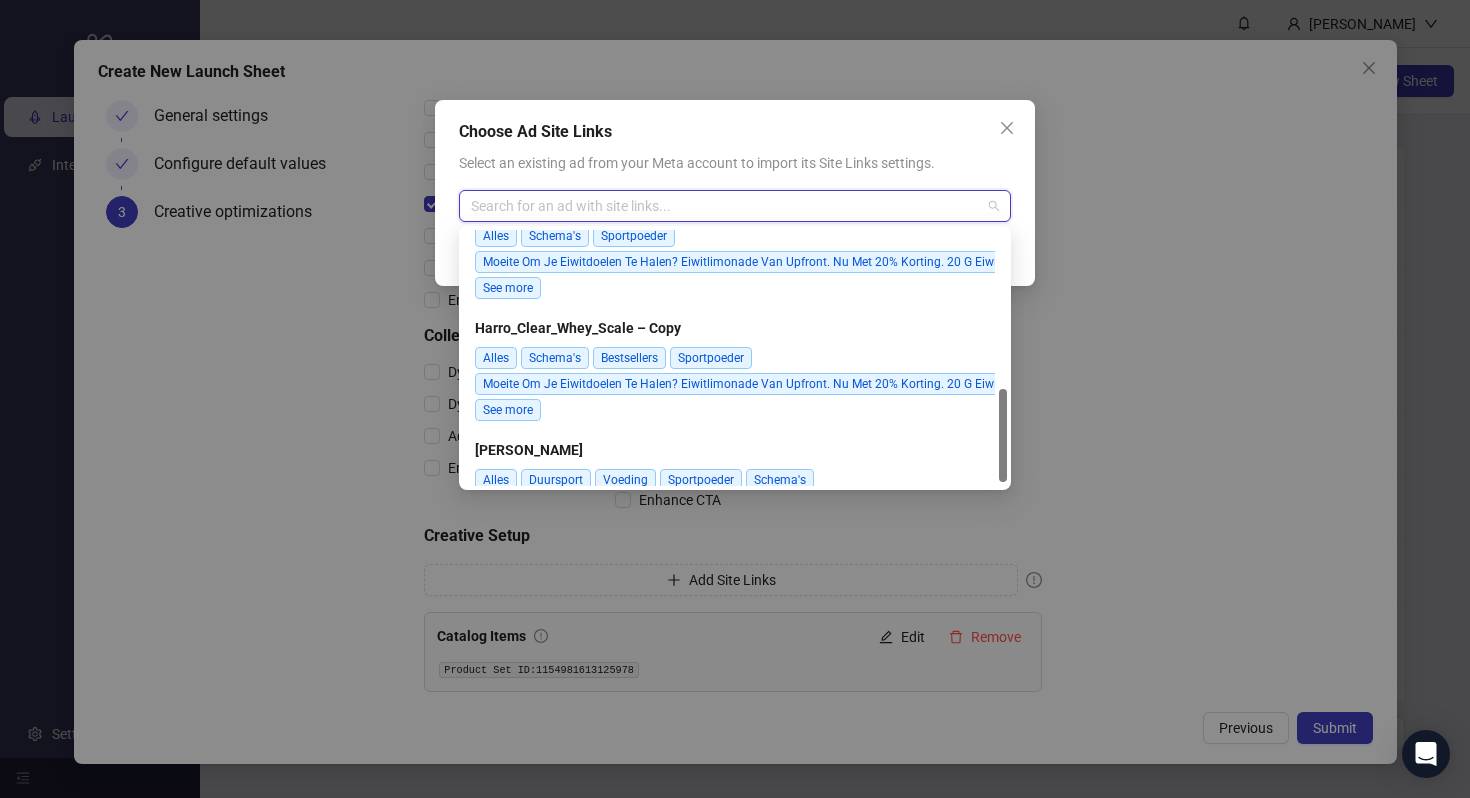 scroll, scrollTop: 442, scrollLeft: 0, axis: vertical 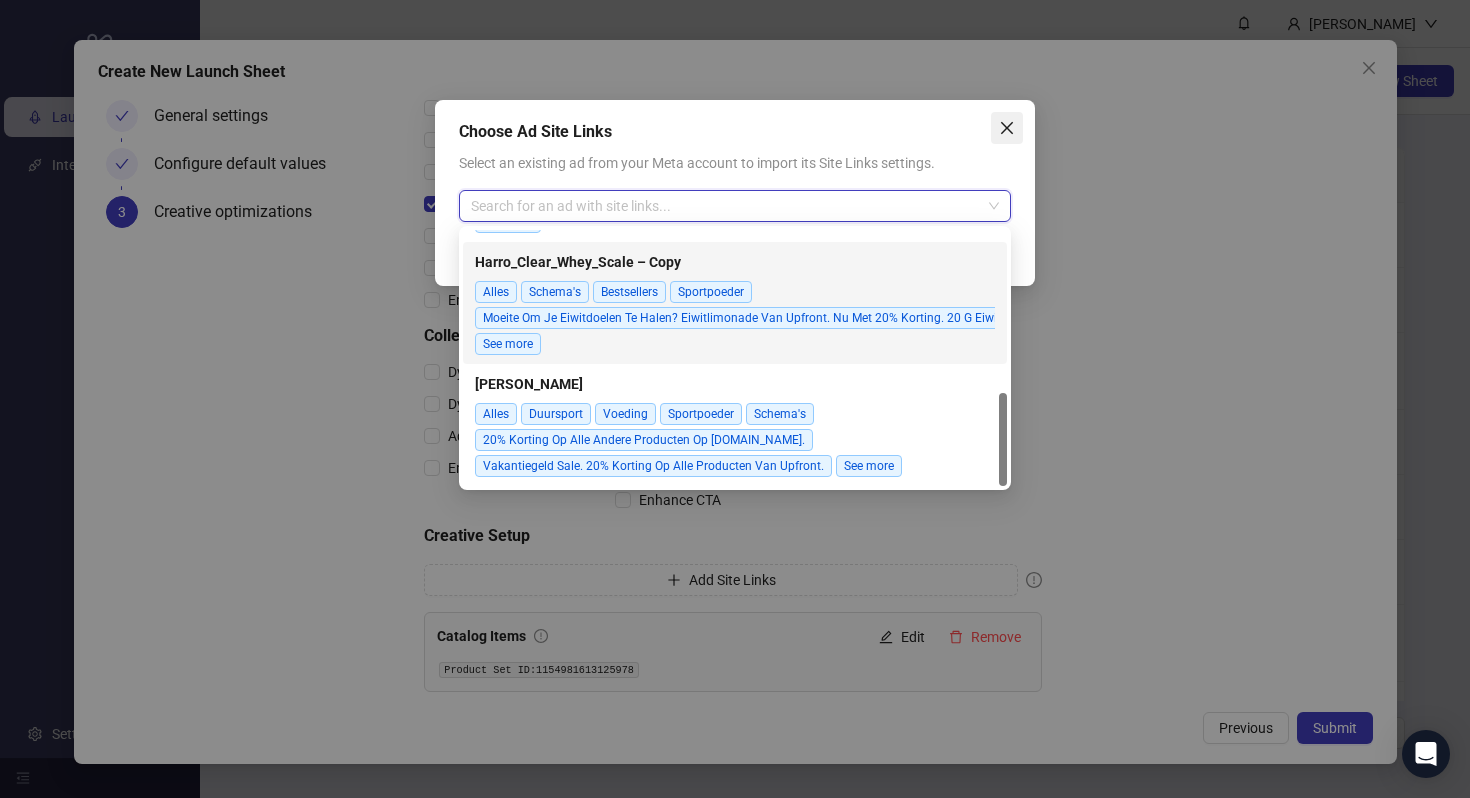 click 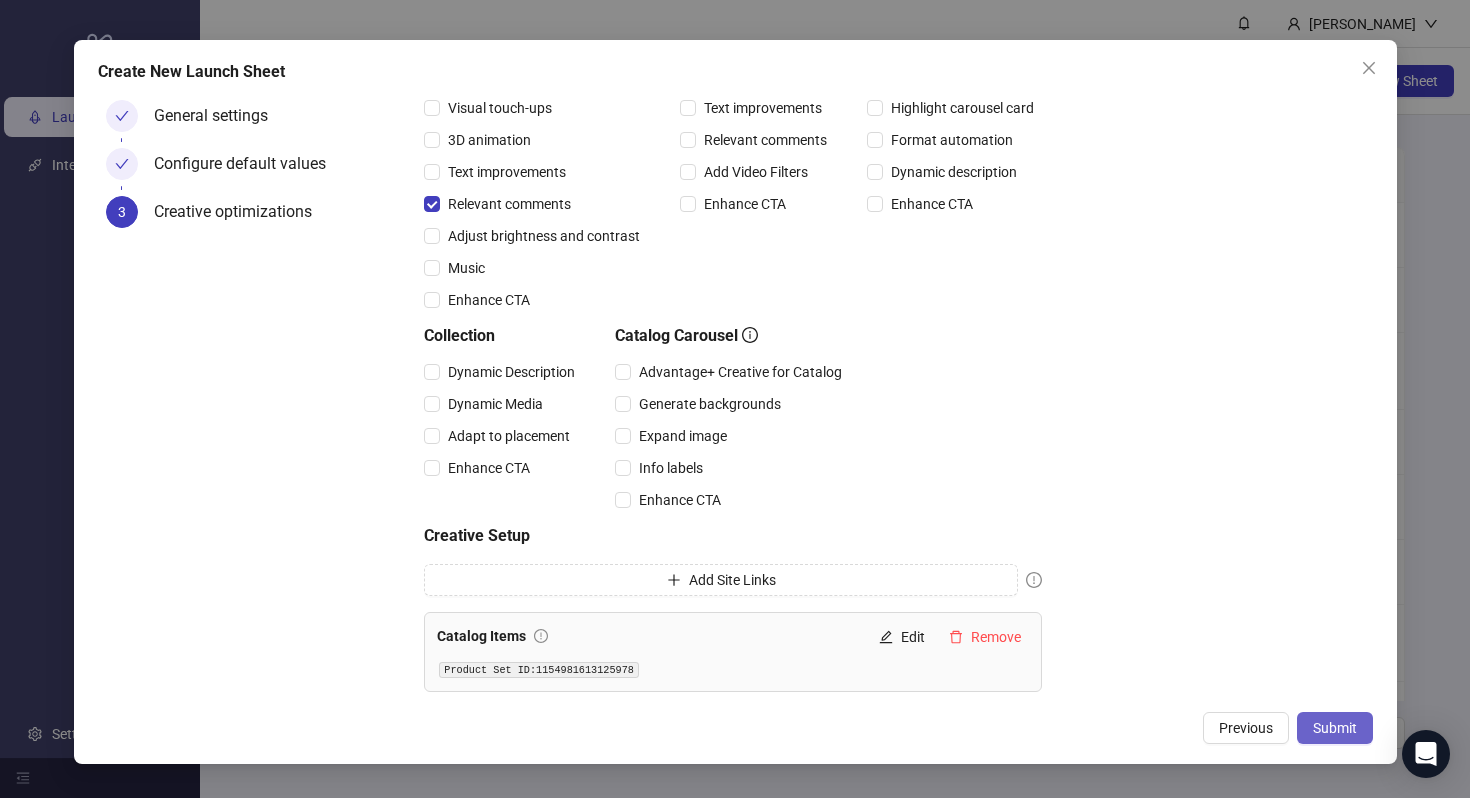 click on "Submit" at bounding box center [1335, 728] 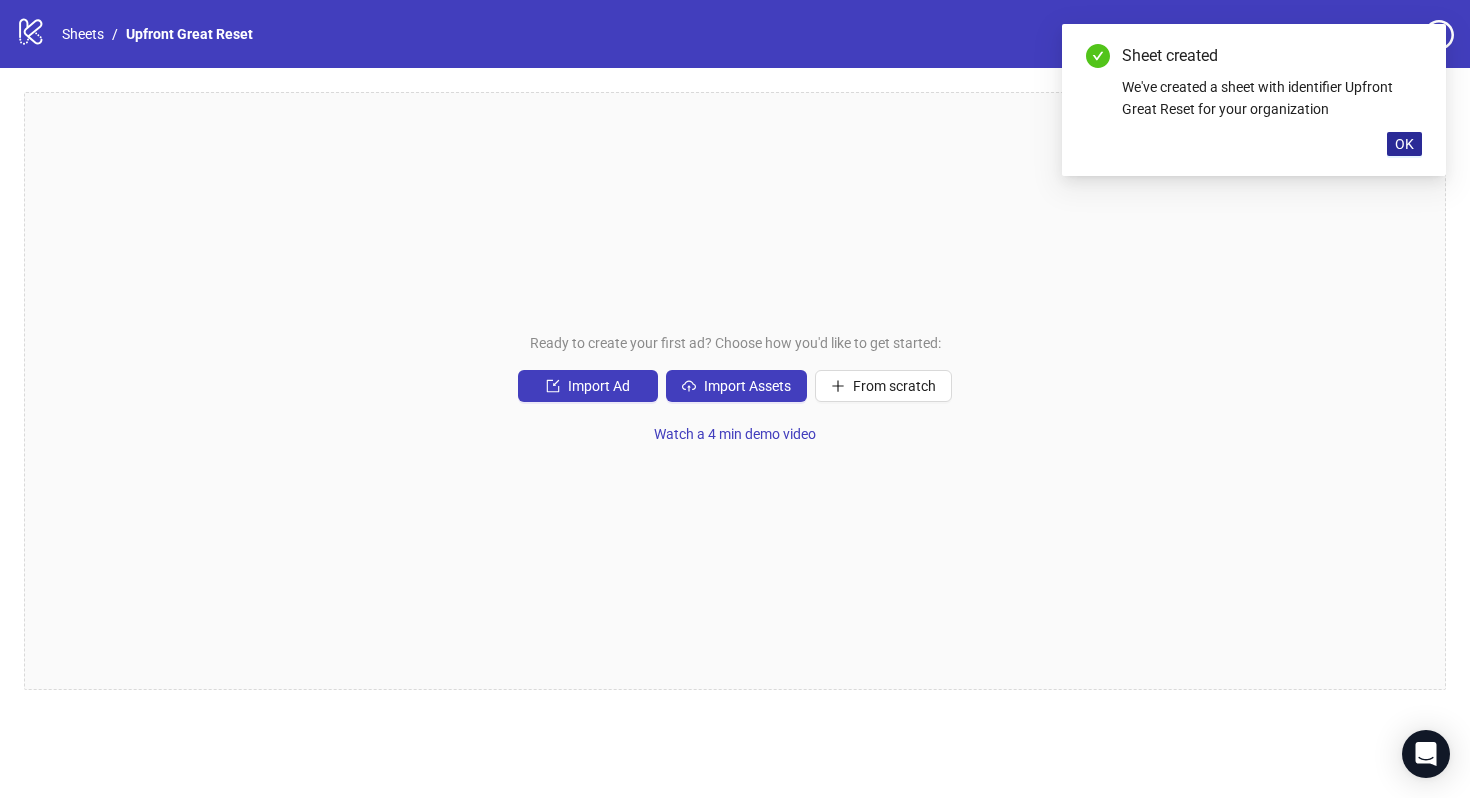 click on "OK" at bounding box center [1404, 144] 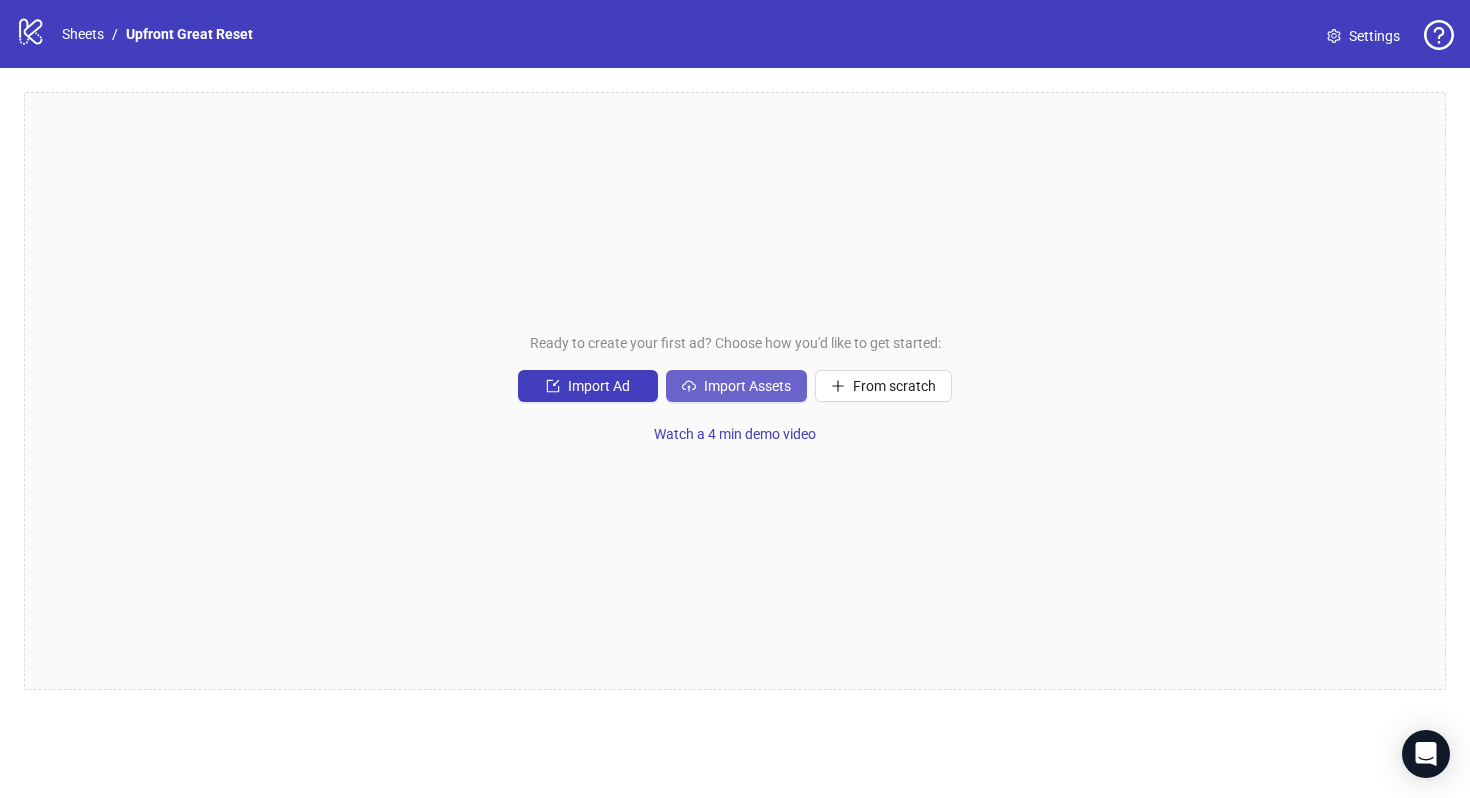click on "Import Assets" at bounding box center (747, 386) 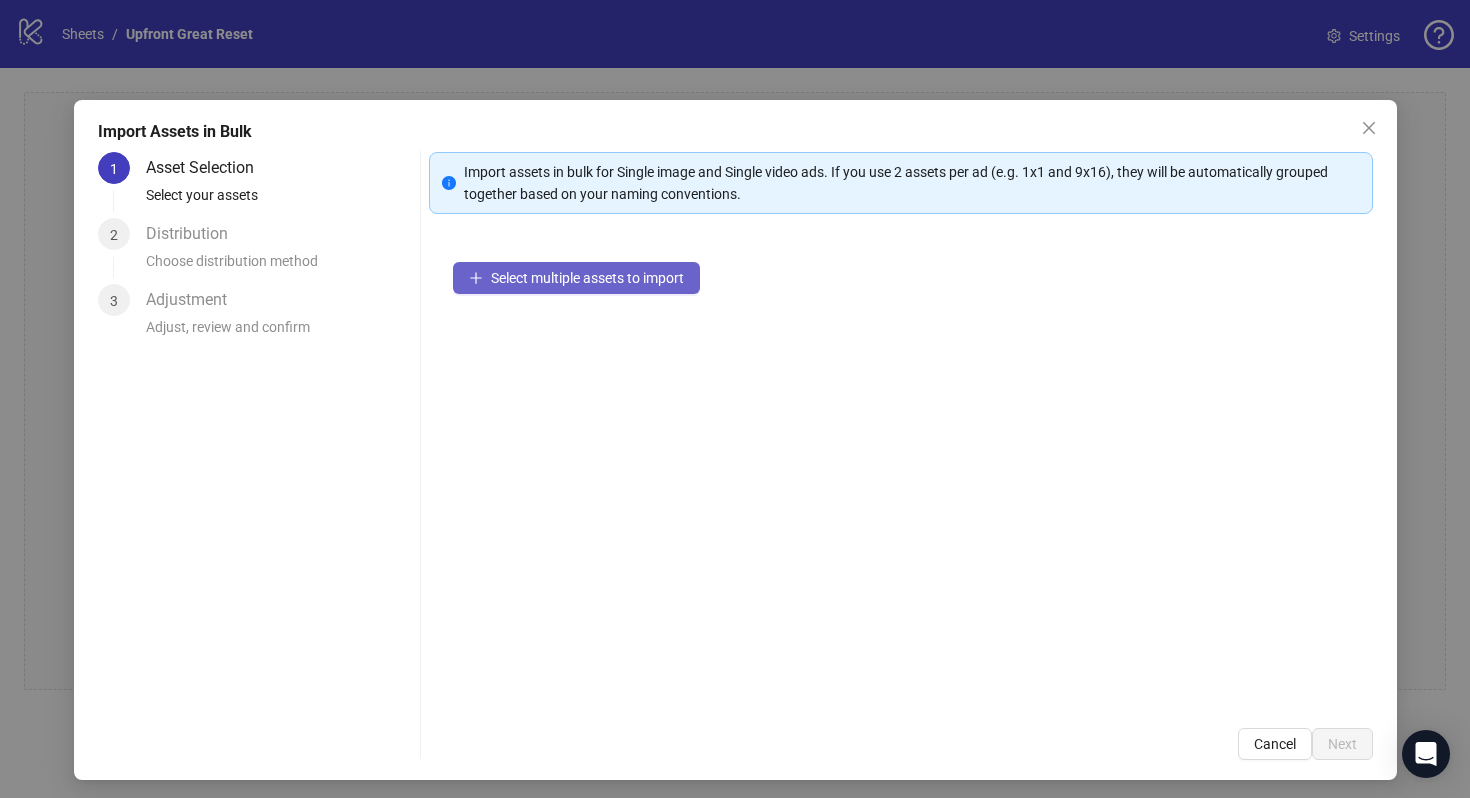 click on "Select multiple assets to import" at bounding box center (576, 278) 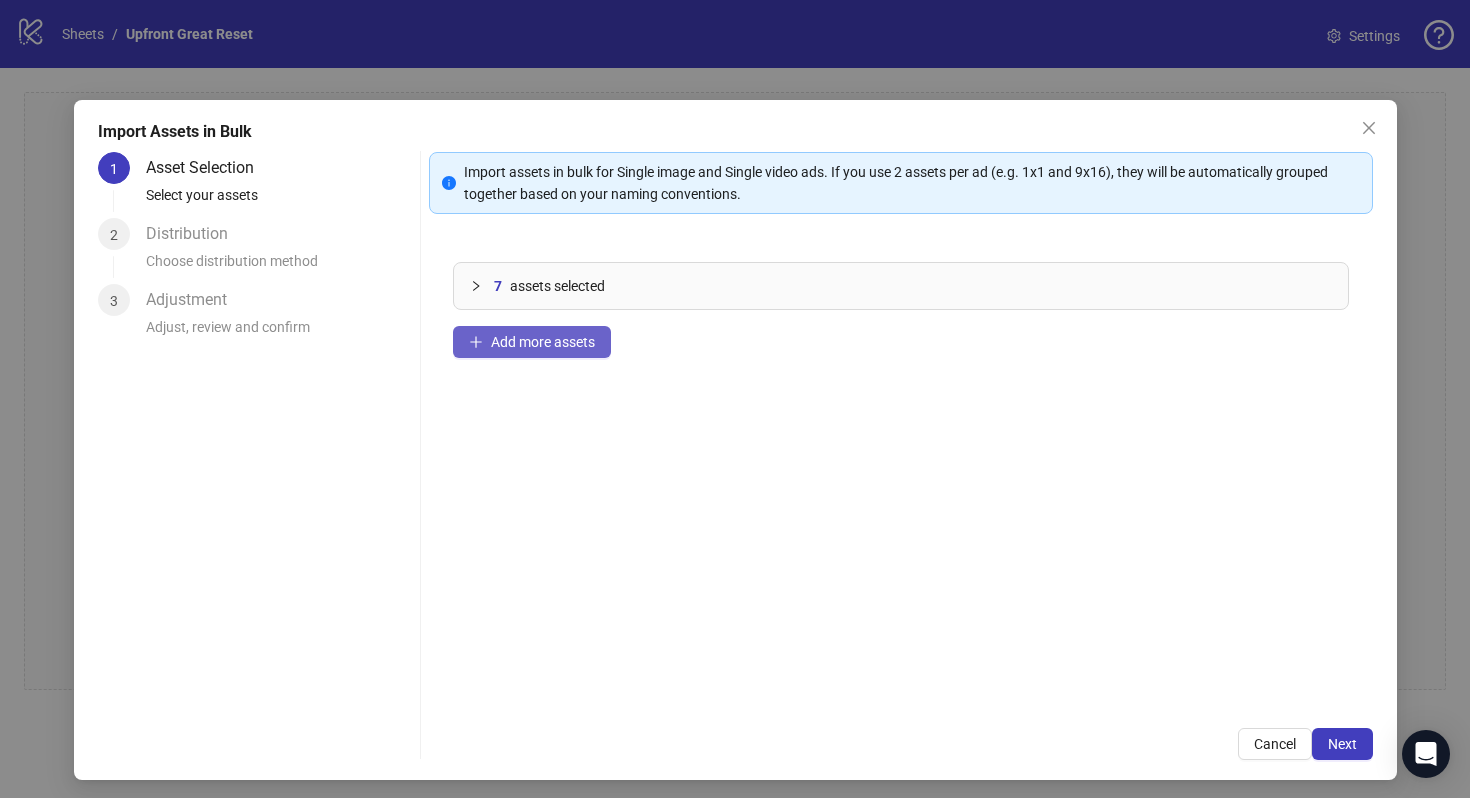 click on "Add more assets" at bounding box center (532, 342) 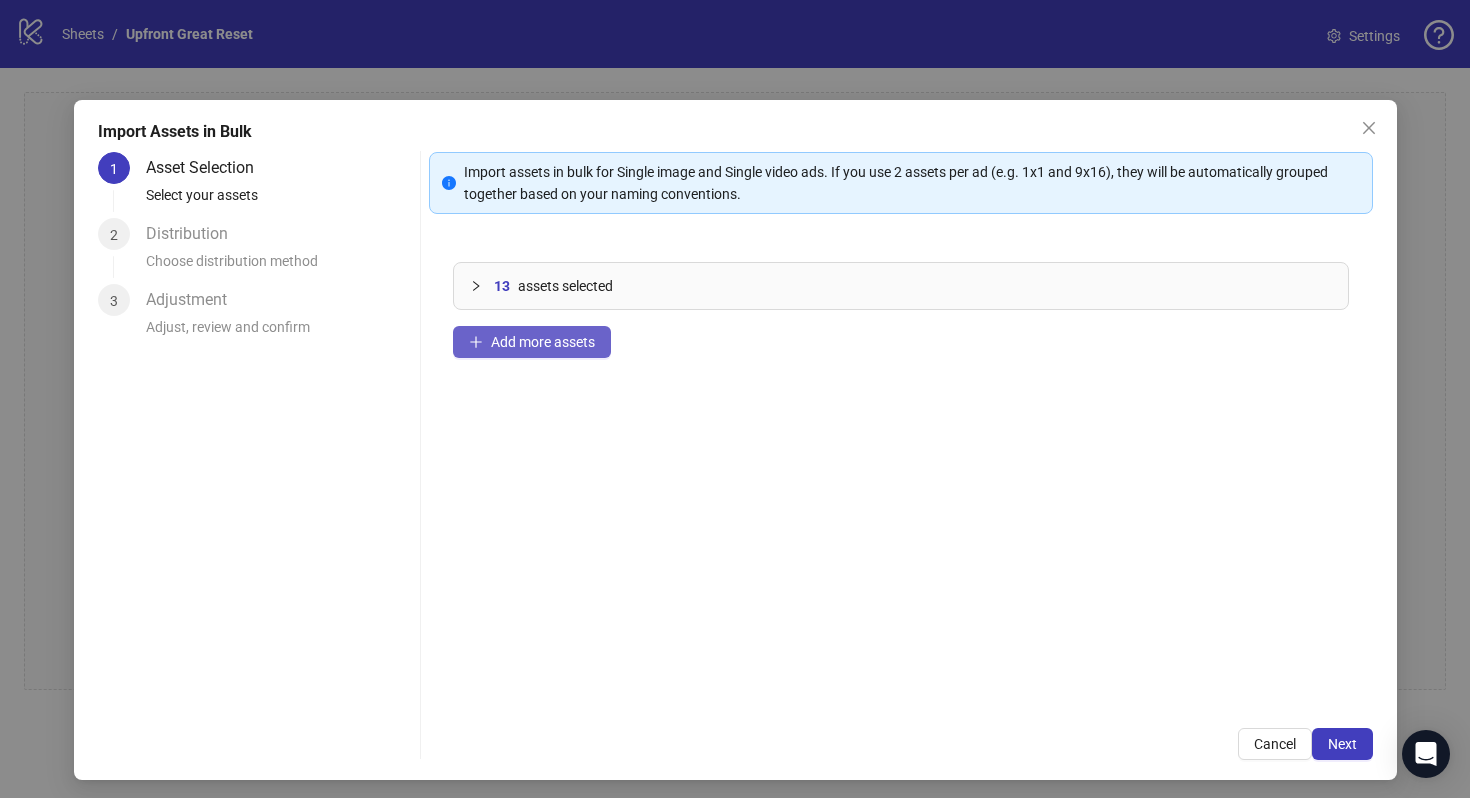 click on "Add more assets" at bounding box center [543, 342] 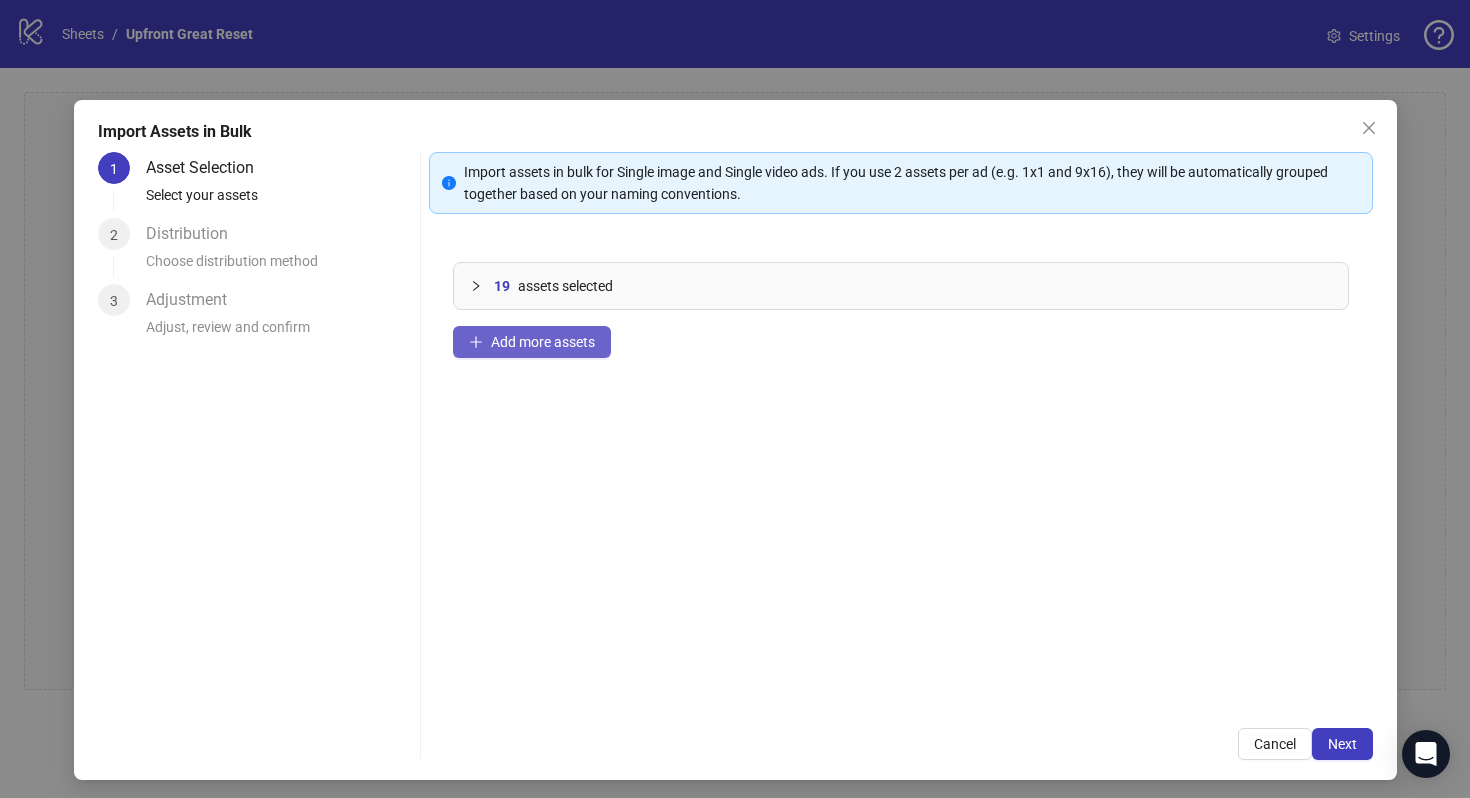 click on "Add more assets" at bounding box center (532, 342) 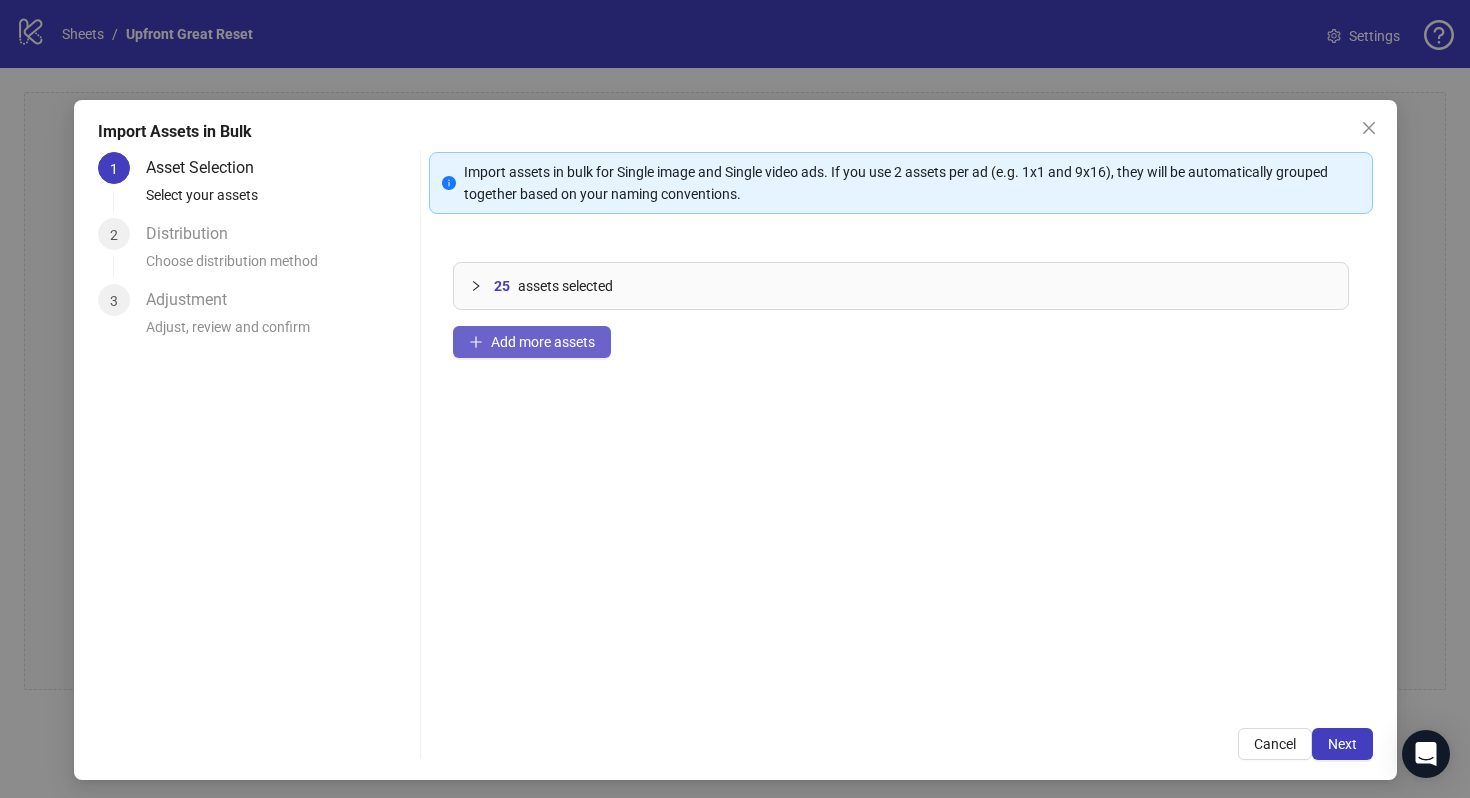 click on "Add more assets" at bounding box center [543, 342] 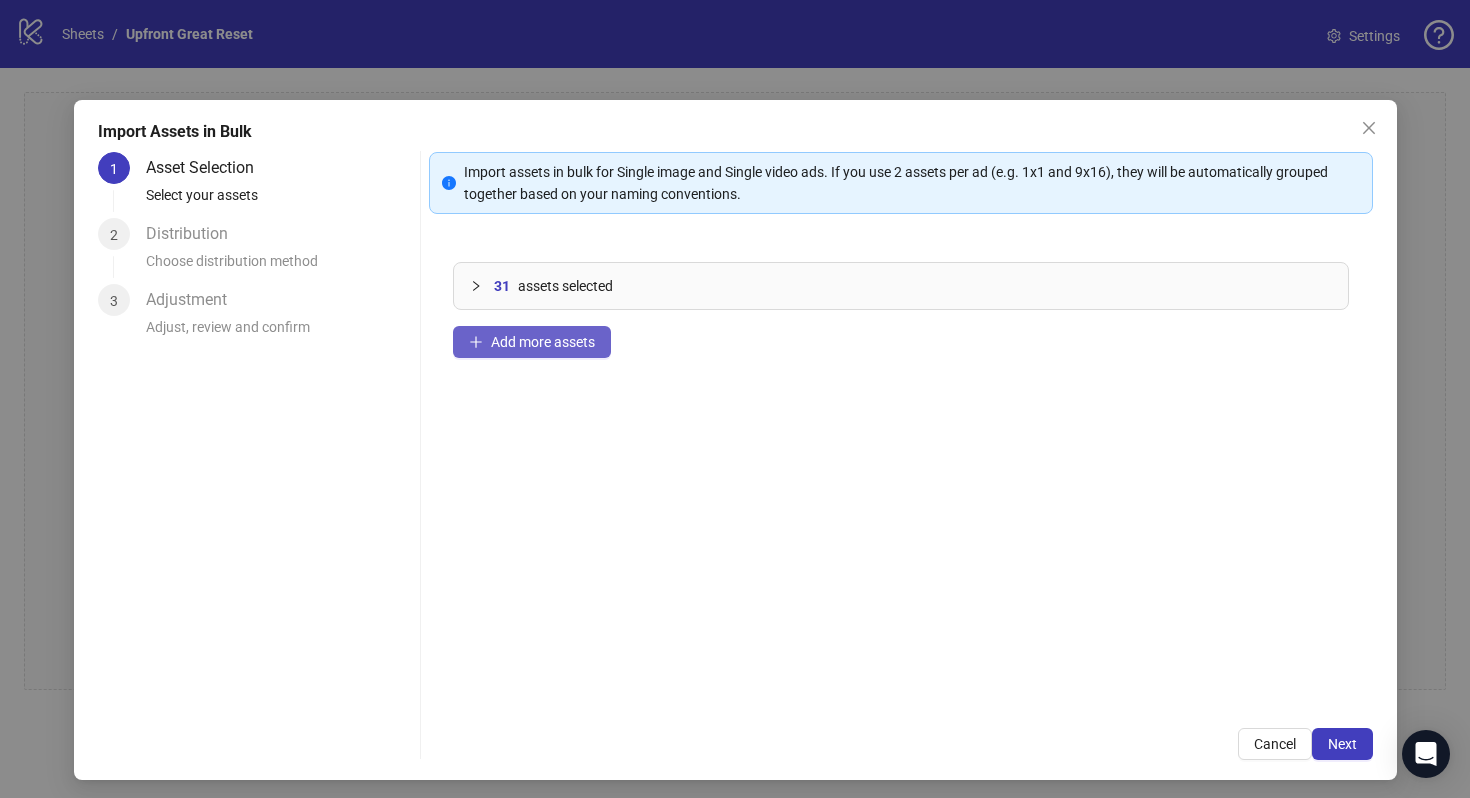 click on "Add more assets" at bounding box center (543, 342) 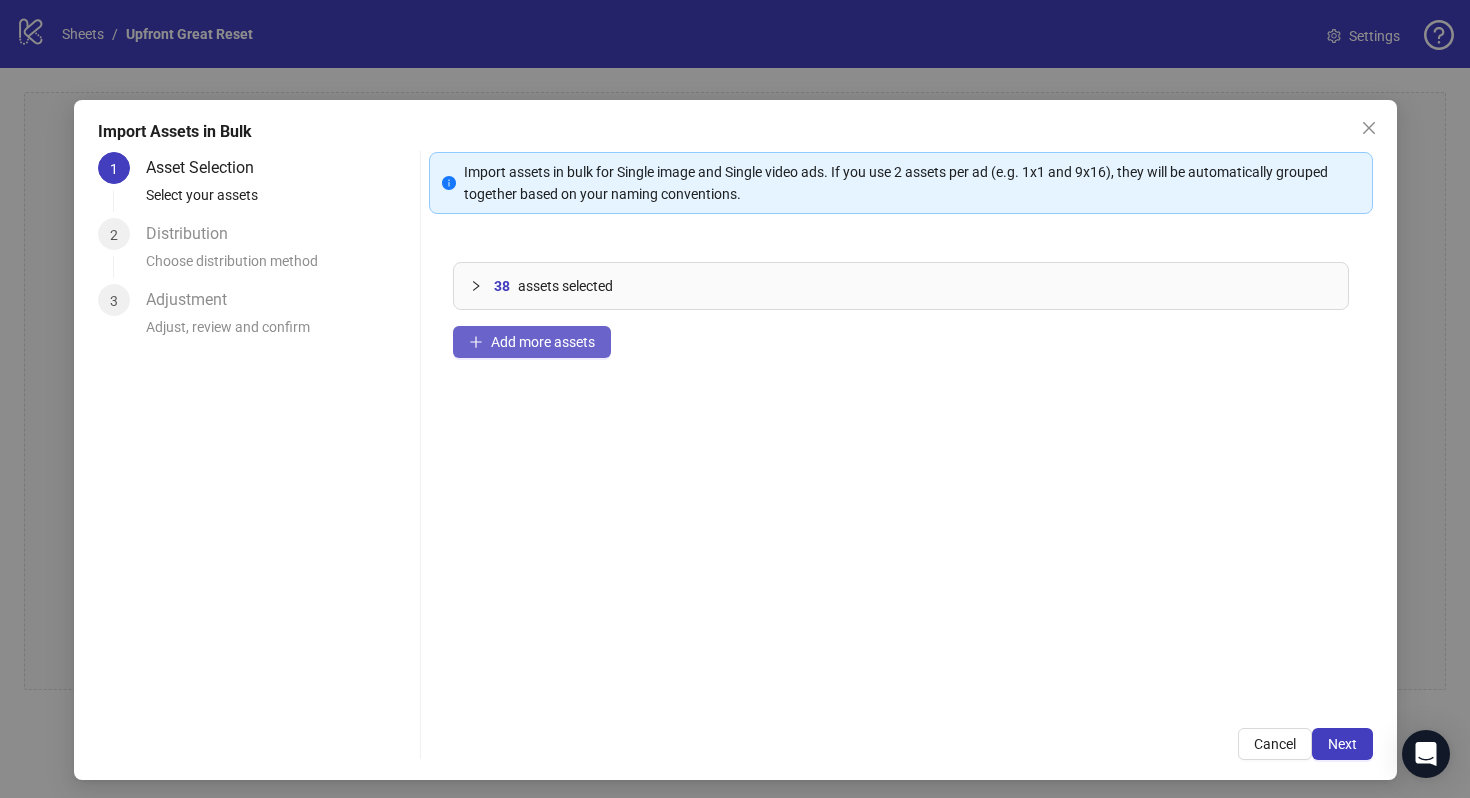 click on "Add more assets" at bounding box center [543, 342] 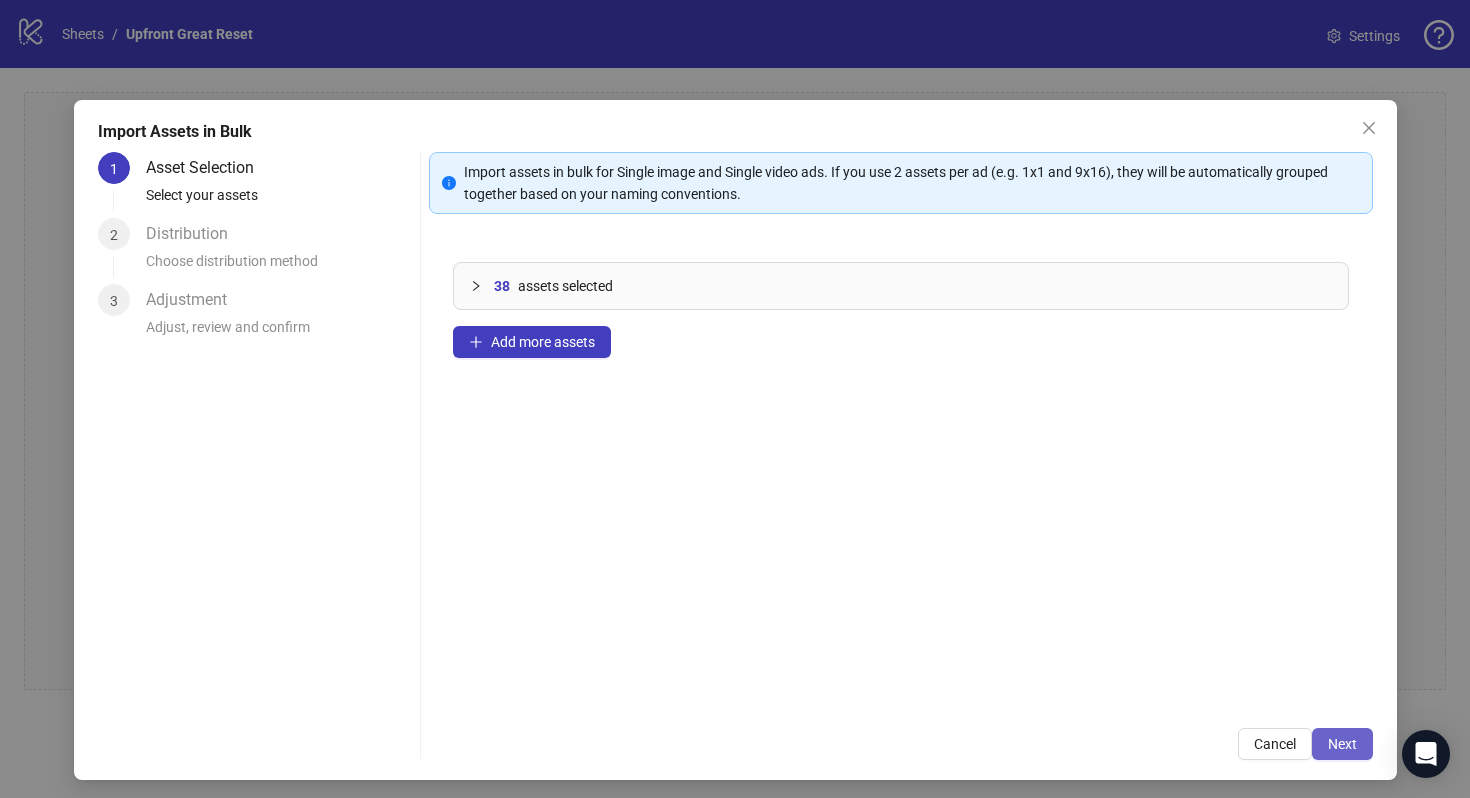 click on "Next" at bounding box center [1342, 744] 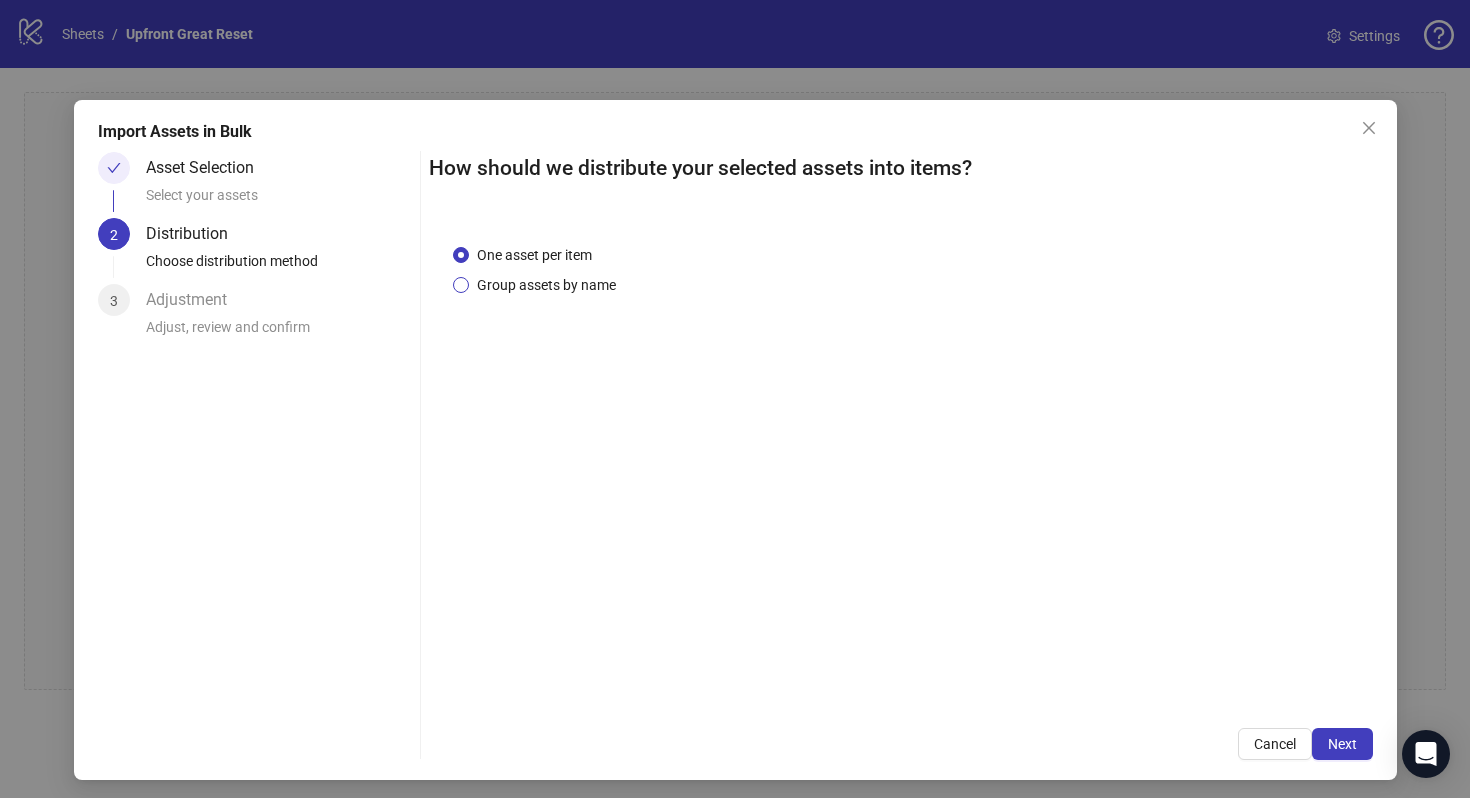 click on "Group assets by name" at bounding box center (546, 285) 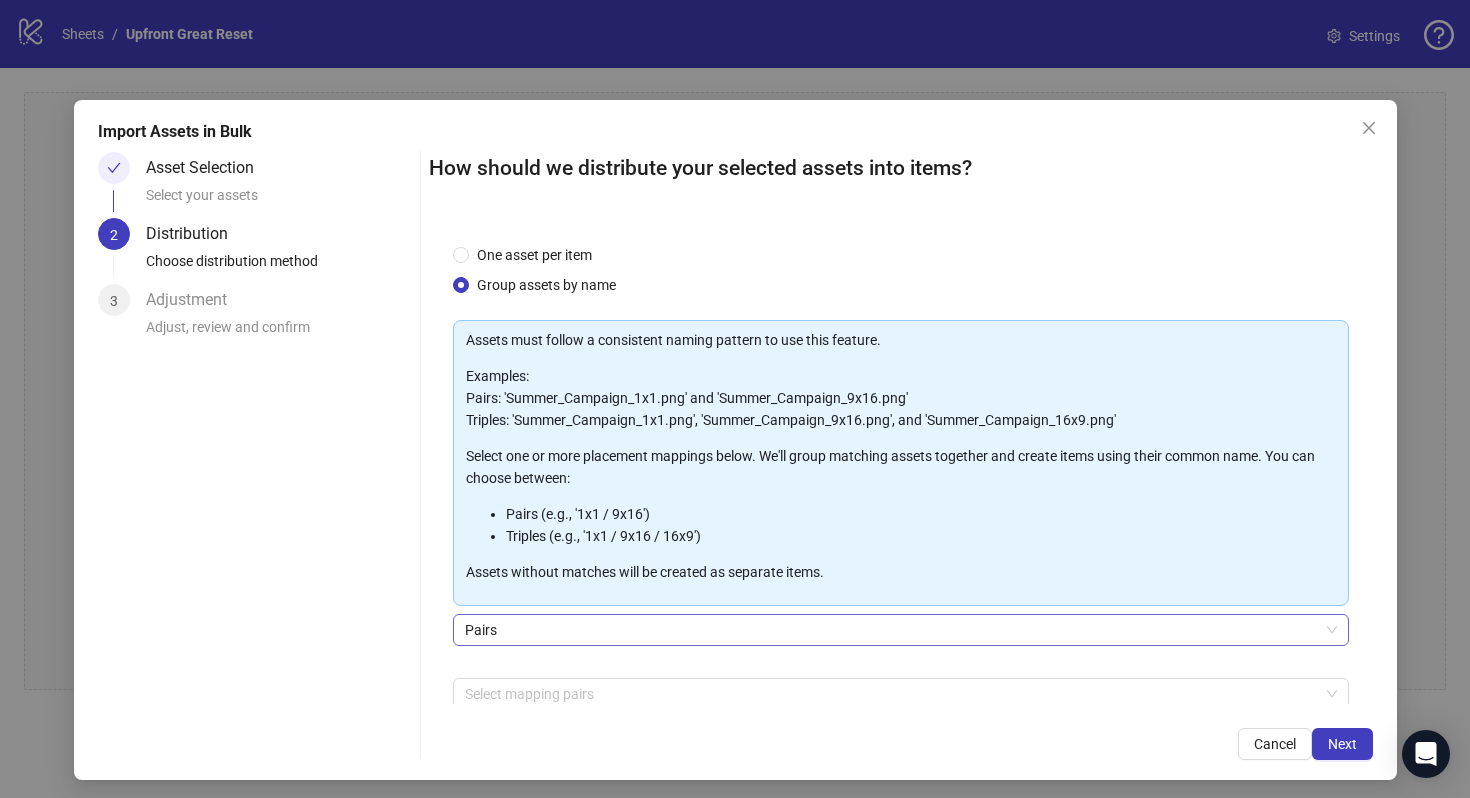 scroll, scrollTop: 101, scrollLeft: 0, axis: vertical 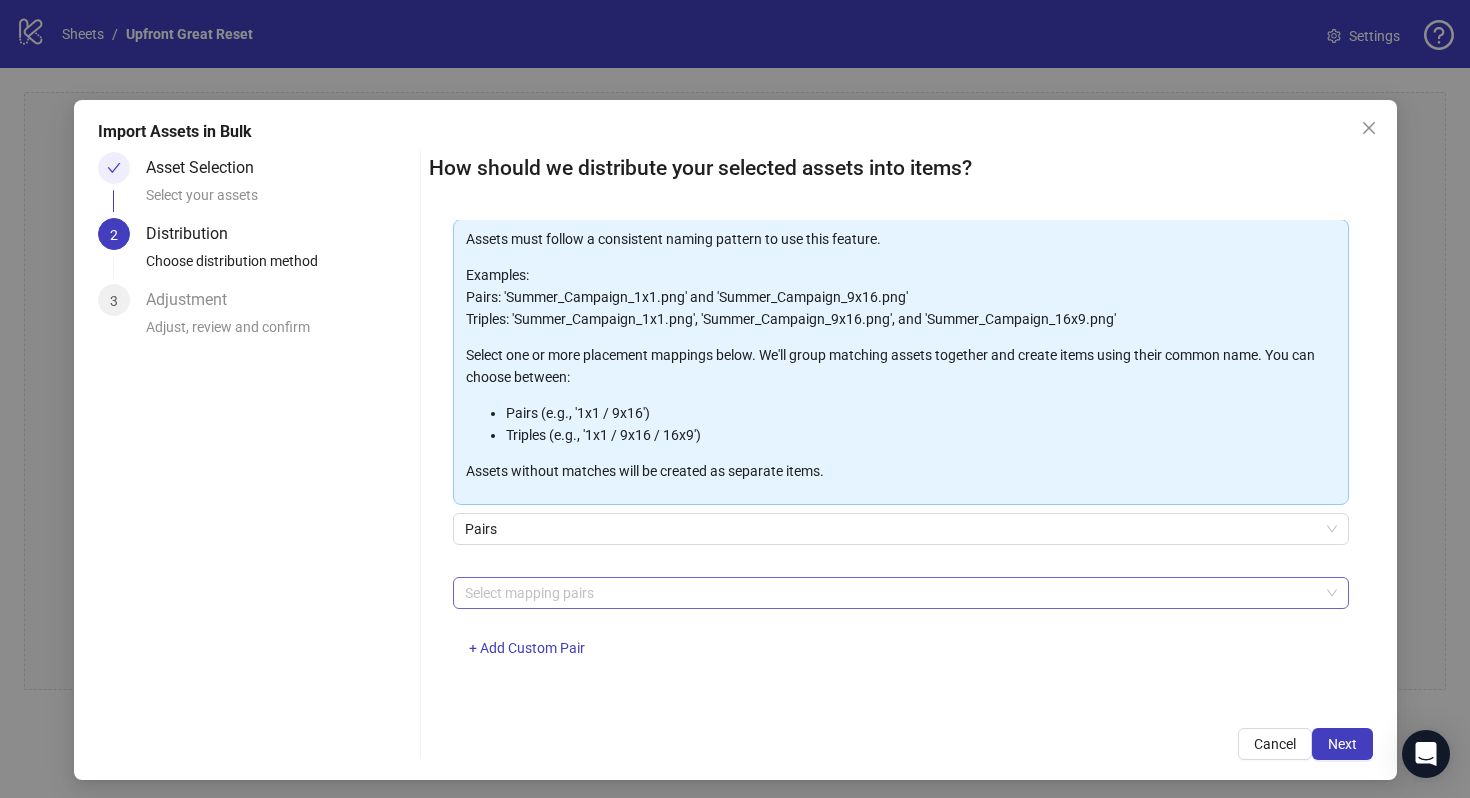 click at bounding box center [890, 593] 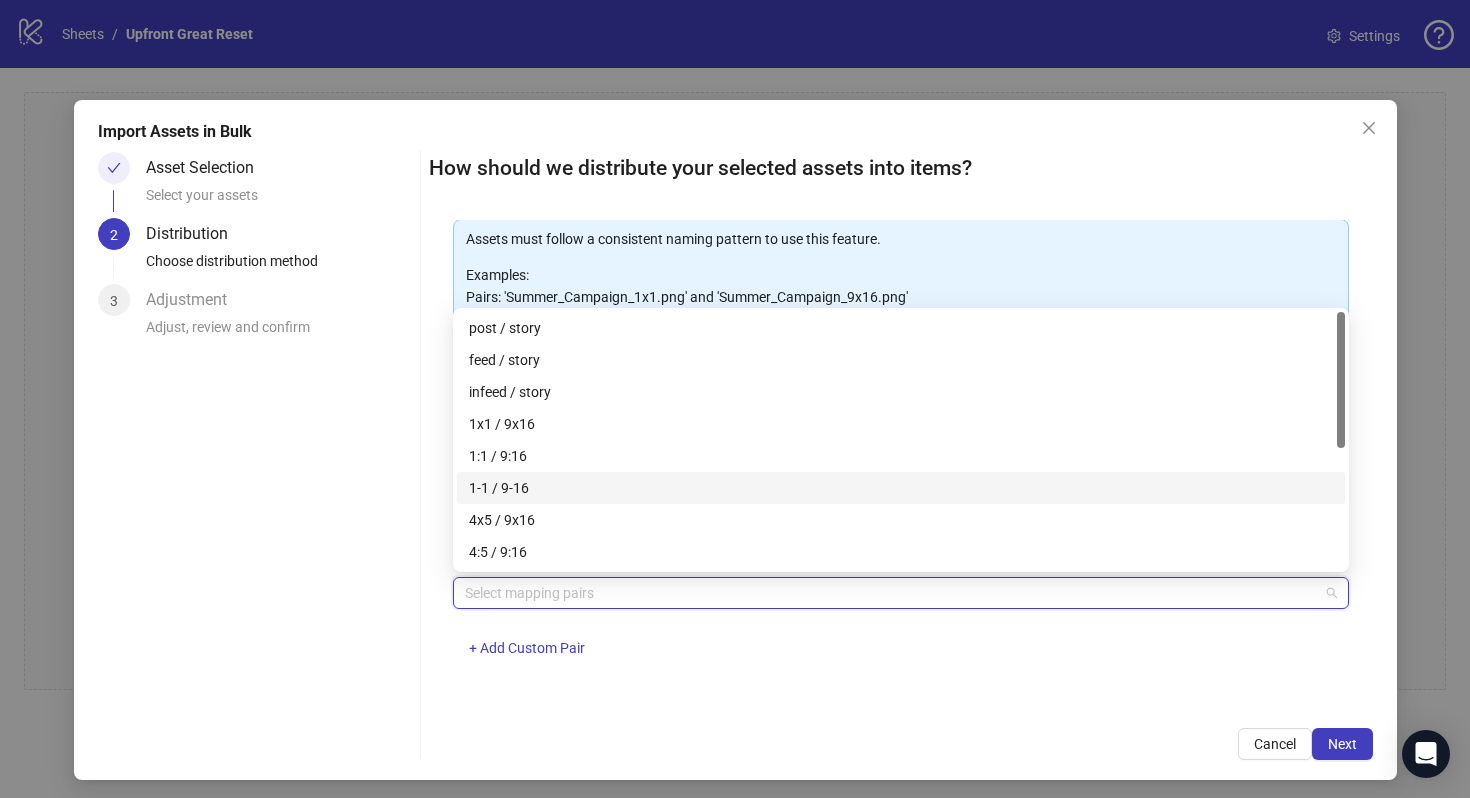 click at bounding box center (890, 593) 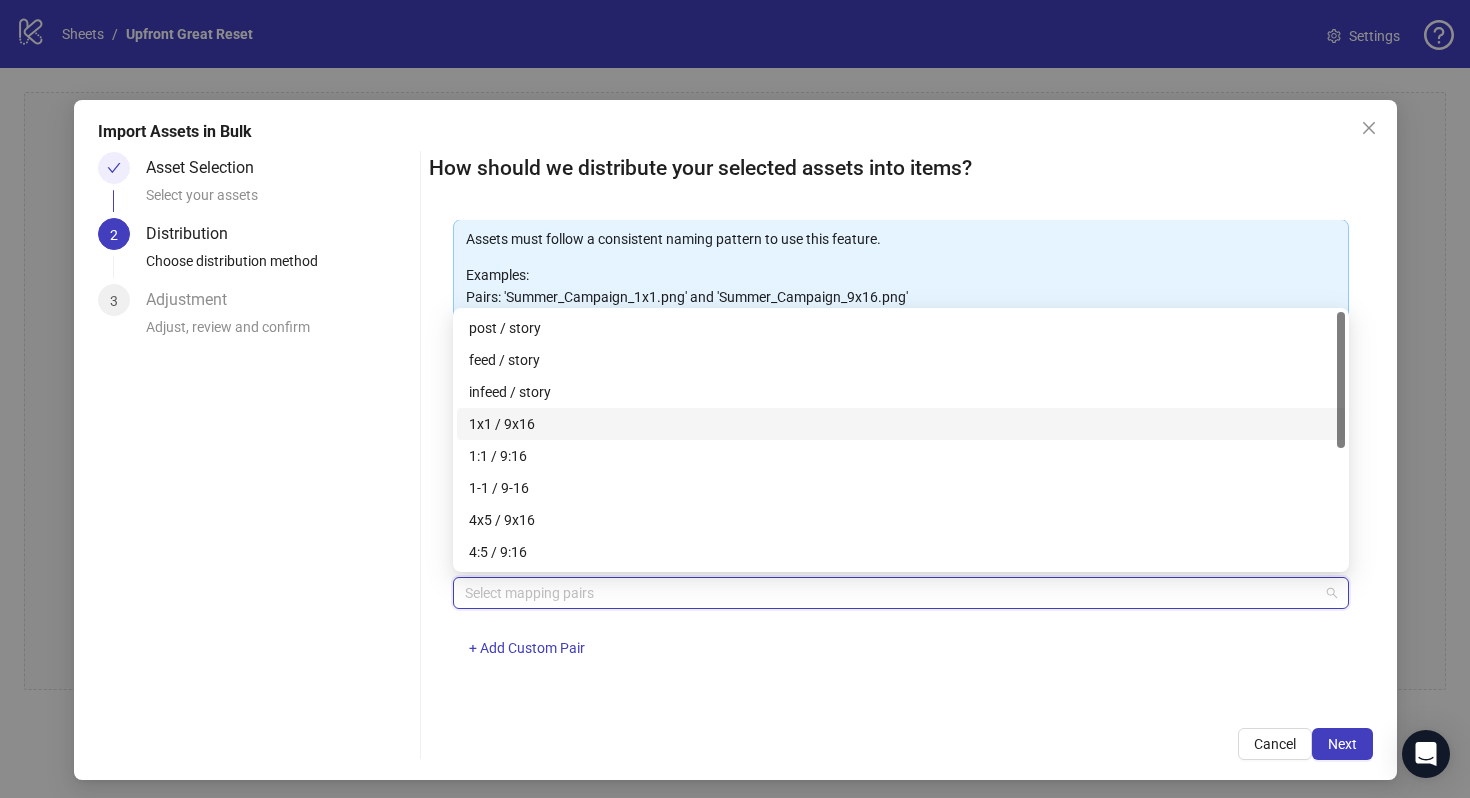 click on "1x1 / 9x16" at bounding box center (901, 424) 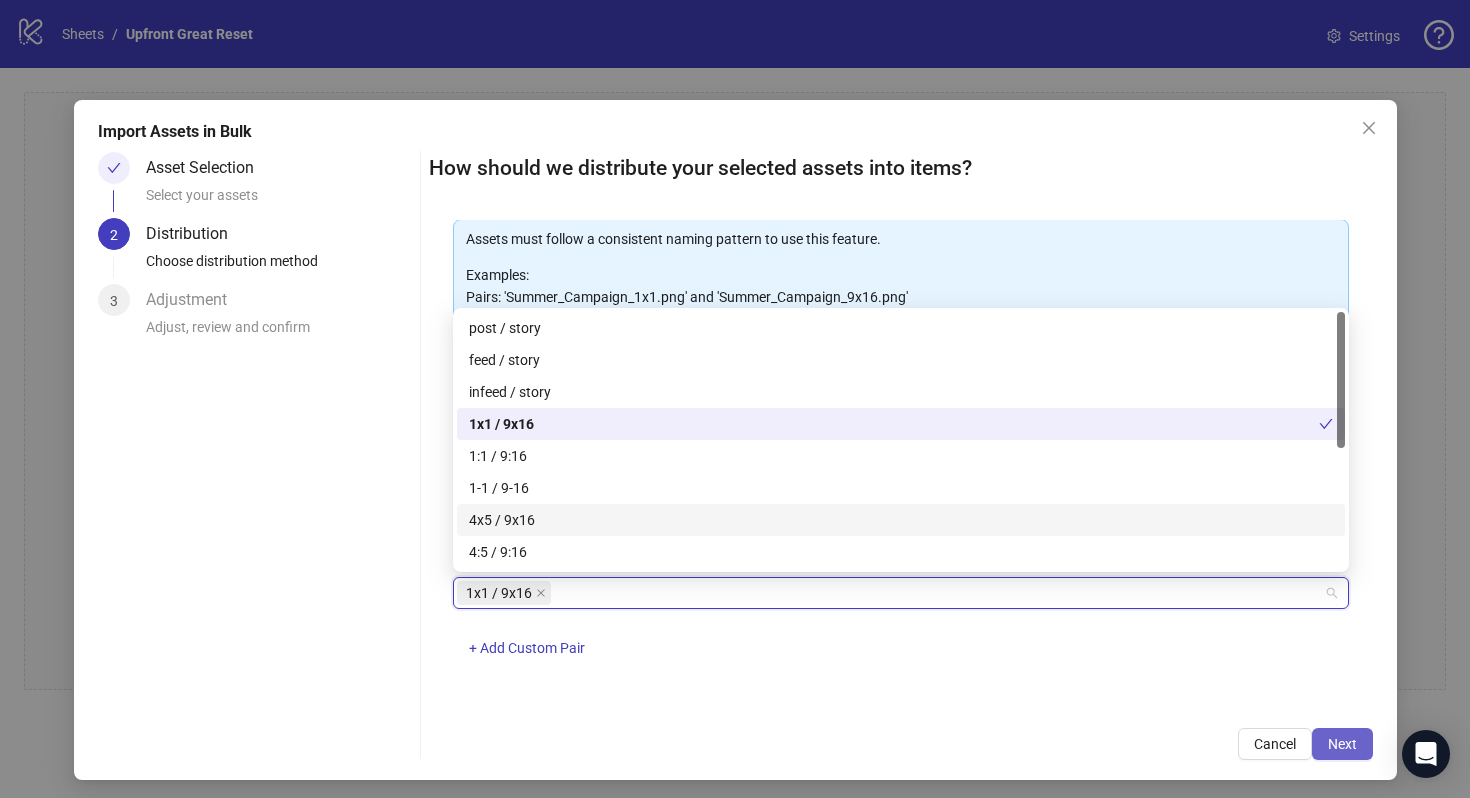 click on "Next" at bounding box center (1342, 744) 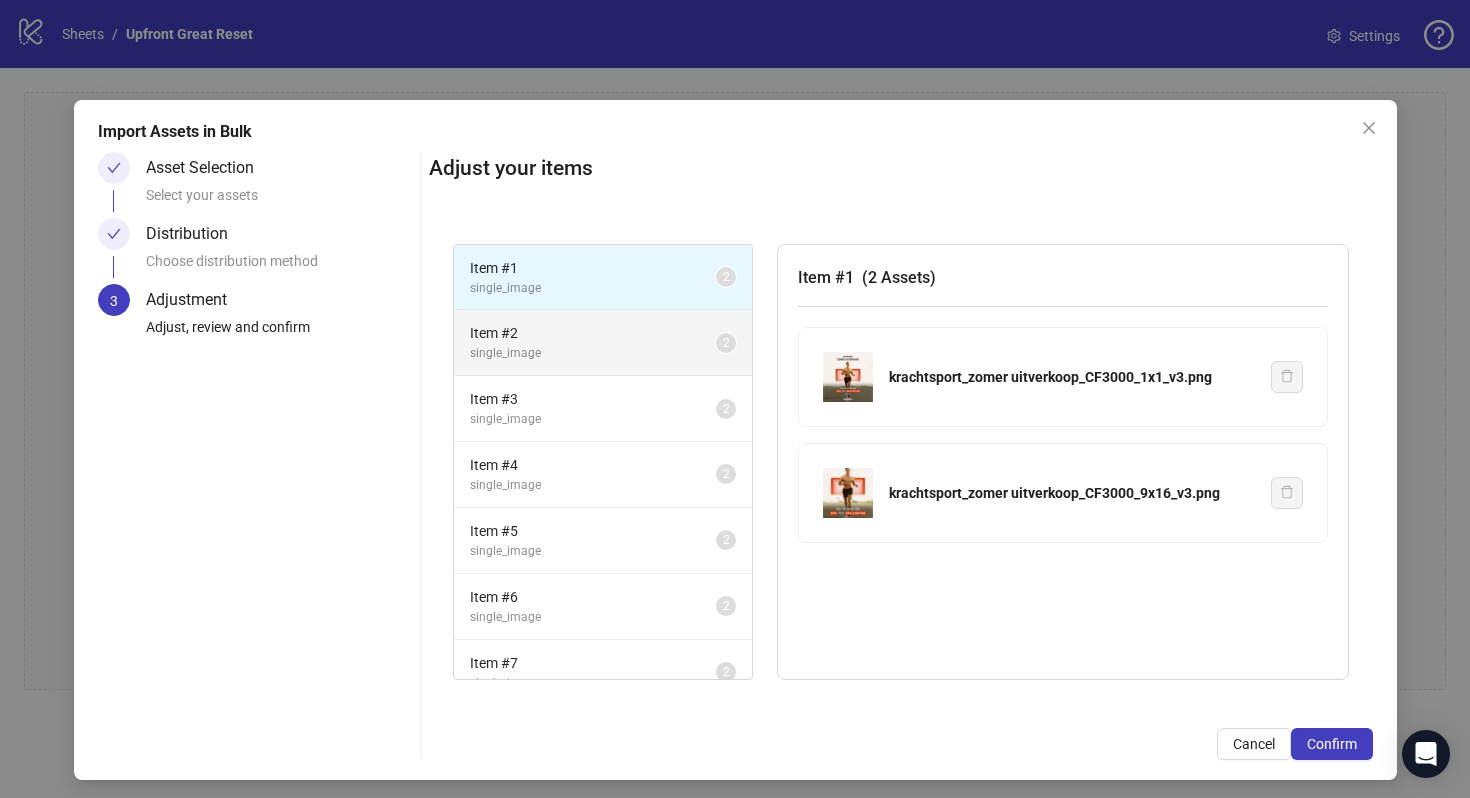 click on "Item # 2 single_image 2" at bounding box center (603, 343) 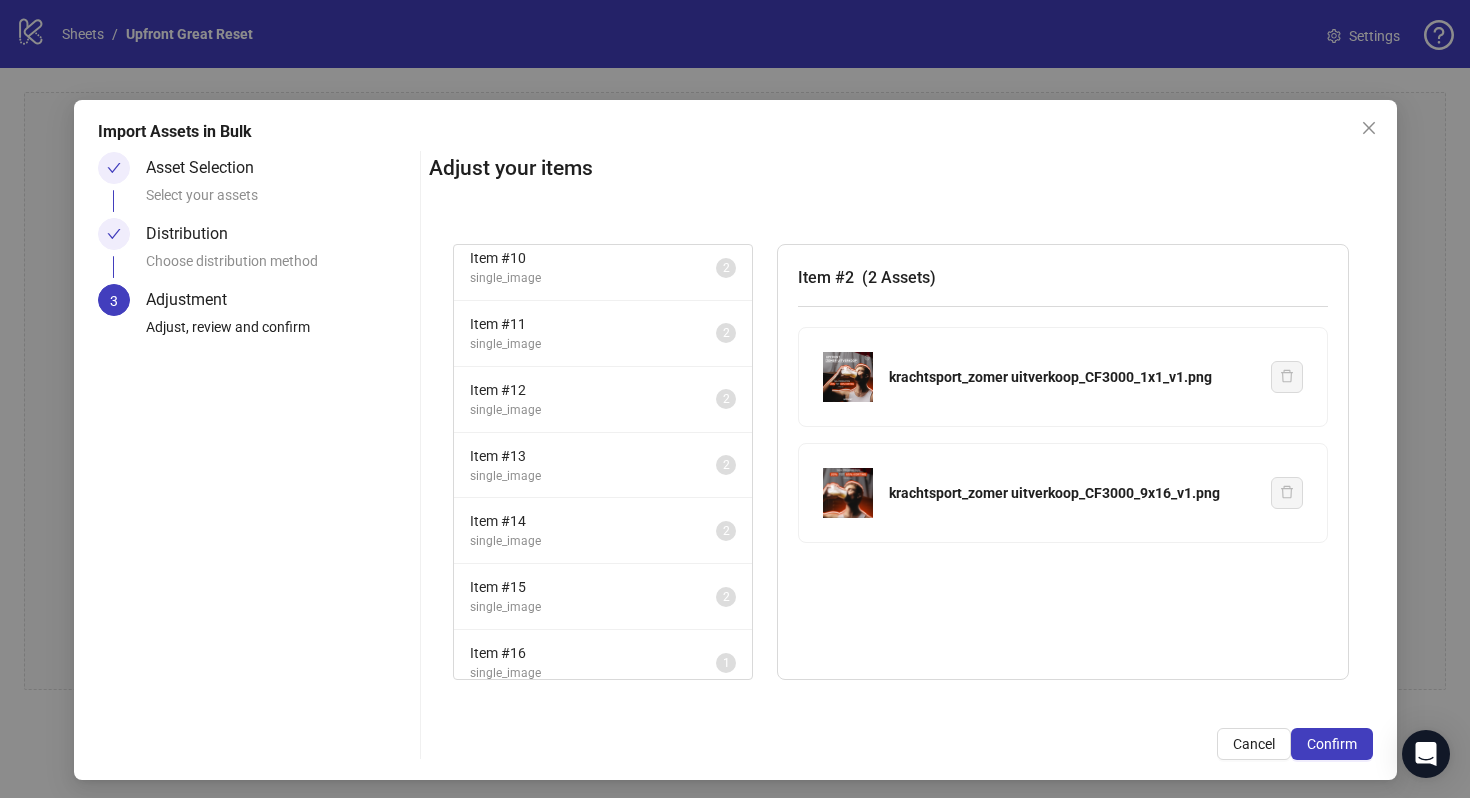scroll, scrollTop: 1079, scrollLeft: 0, axis: vertical 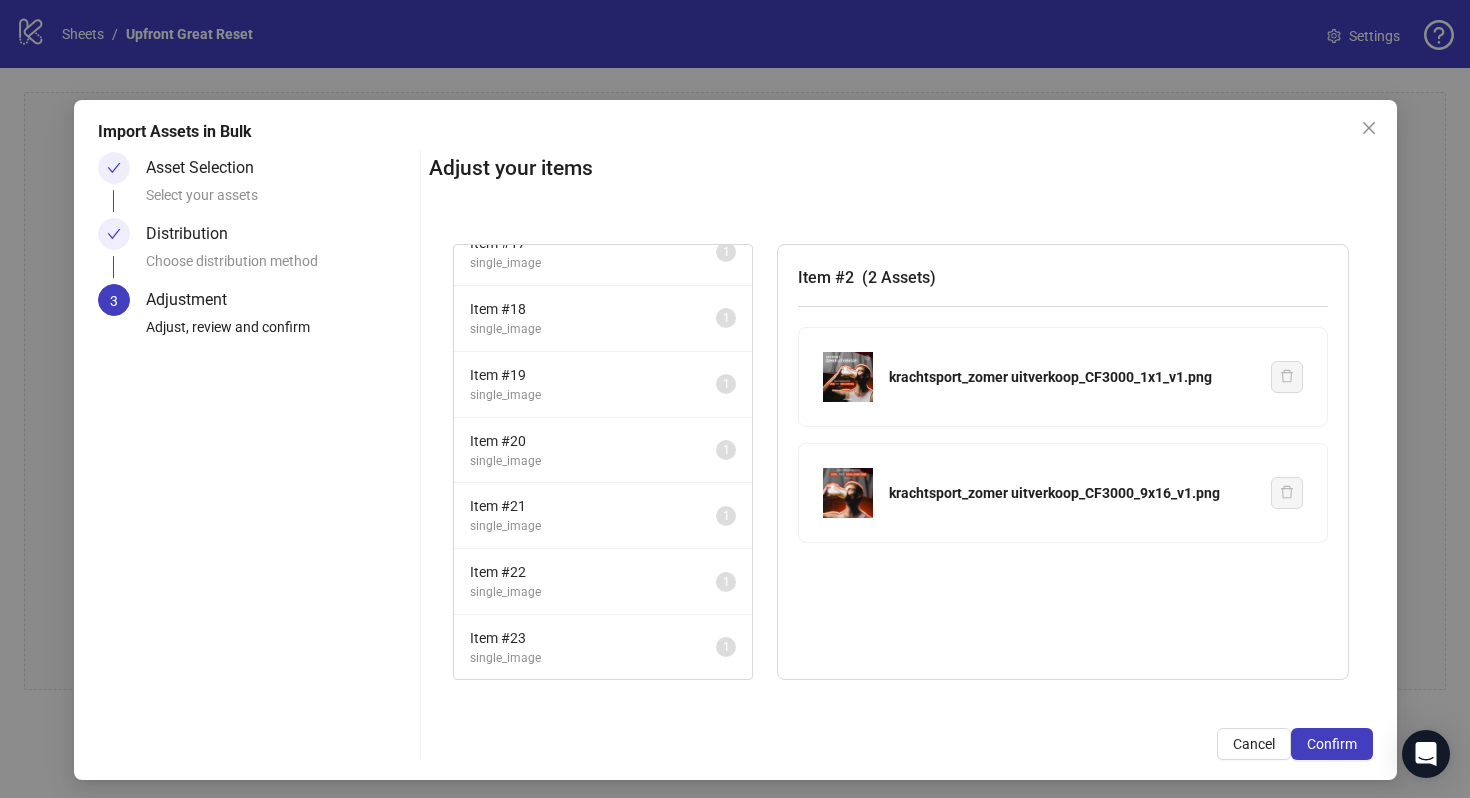 click on "Item # 22 single_image 1" at bounding box center [603, 582] 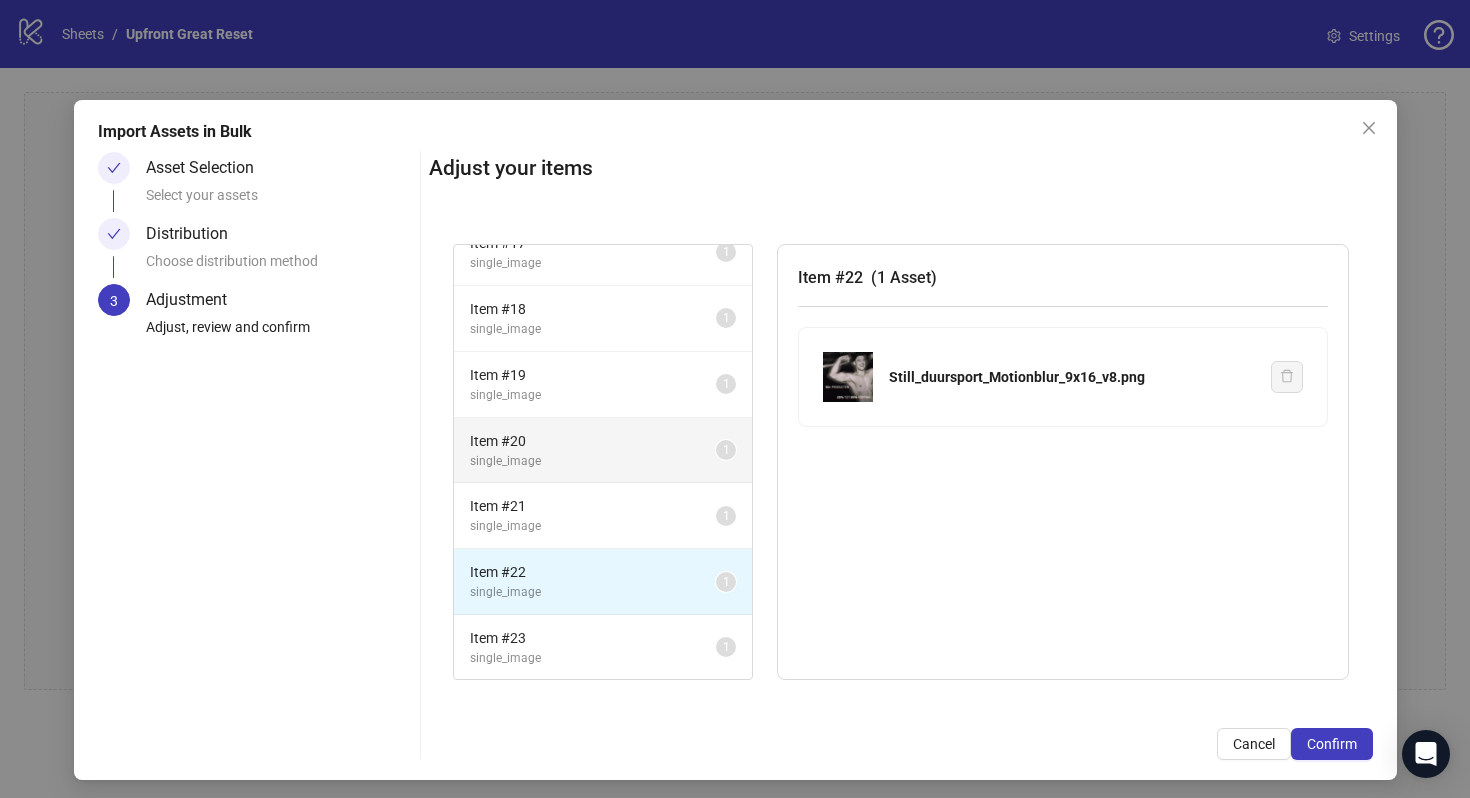 click on "Item # 20" at bounding box center (593, 441) 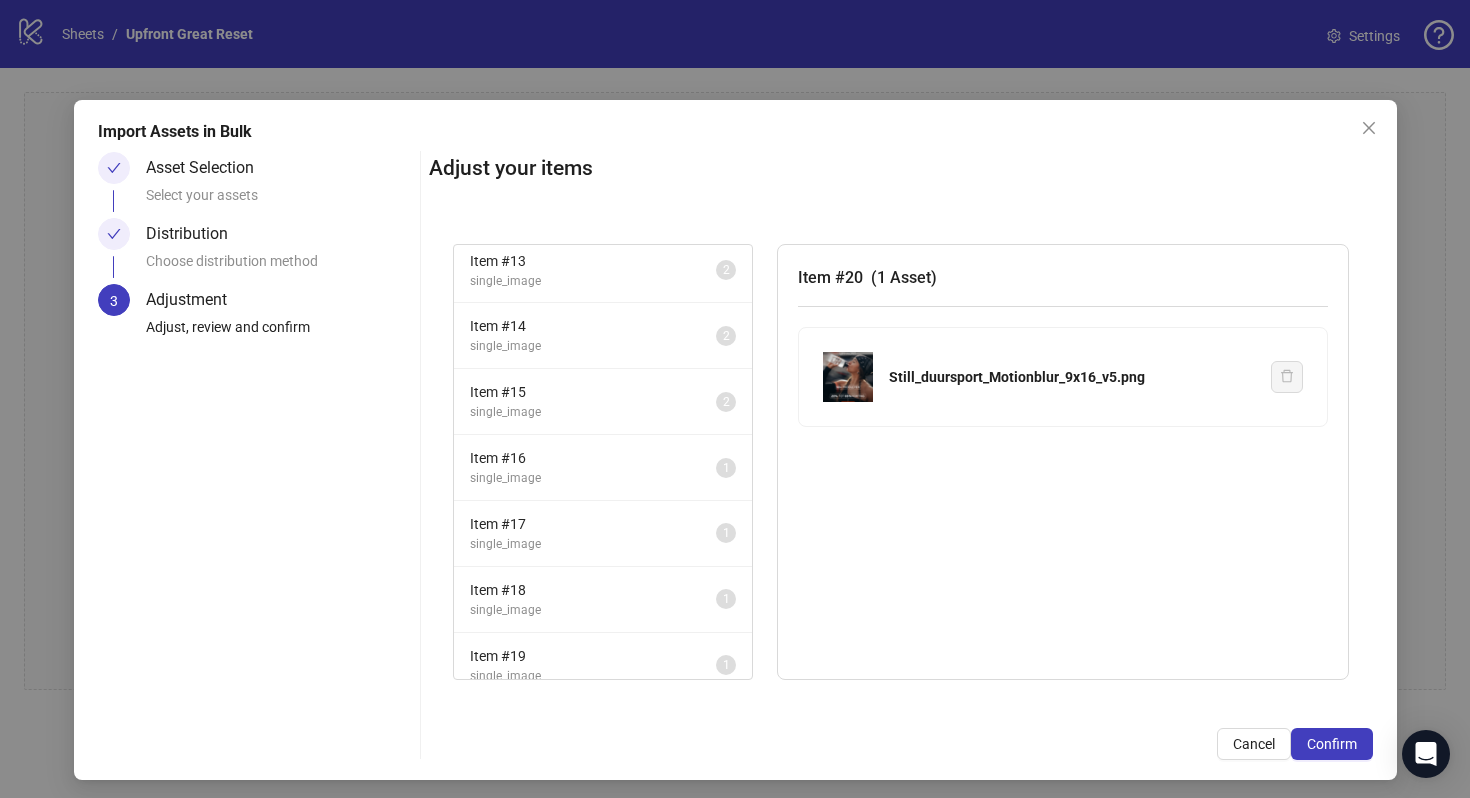 click on "Item # 15 single_image 2" at bounding box center [603, 402] 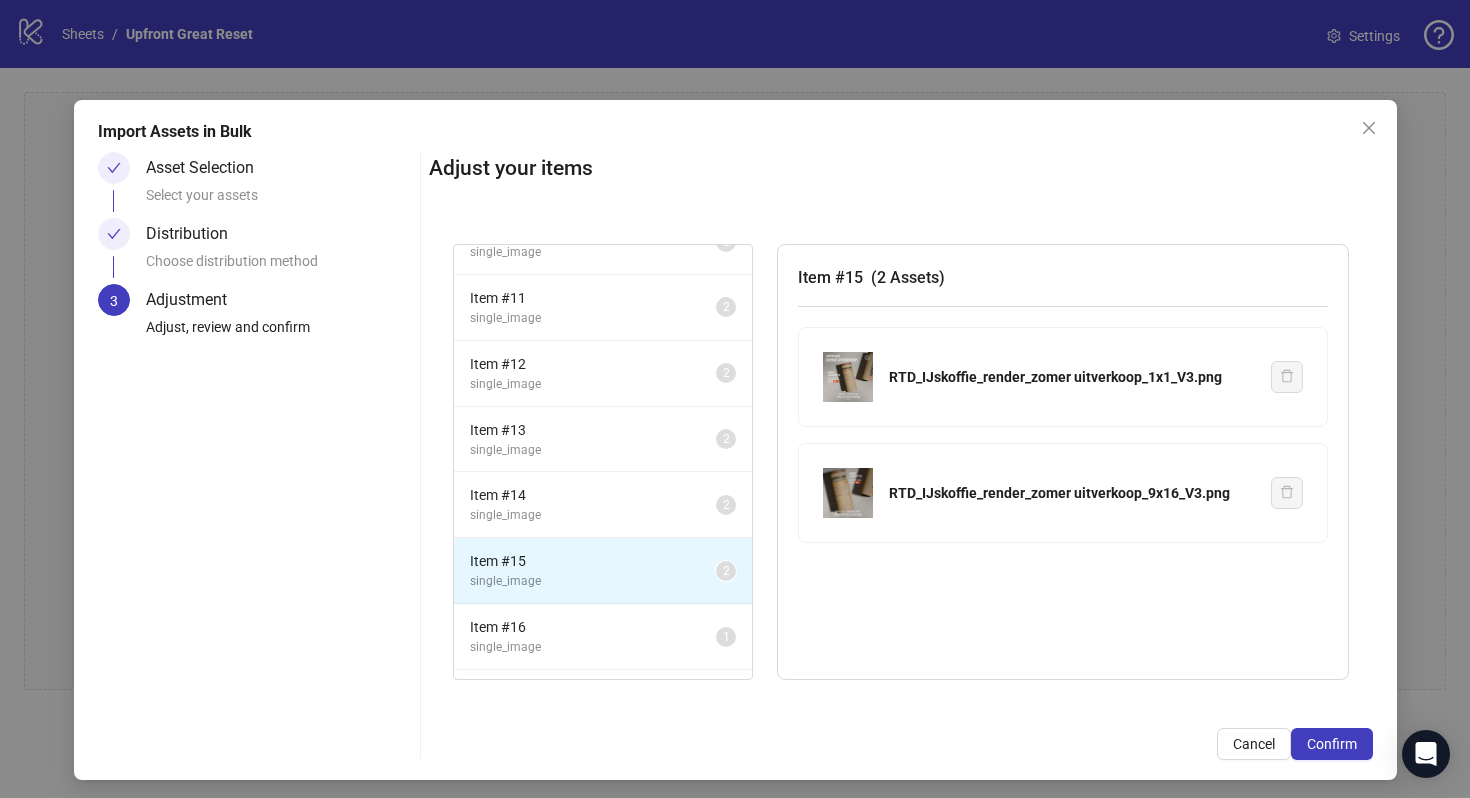 scroll, scrollTop: 589, scrollLeft: 0, axis: vertical 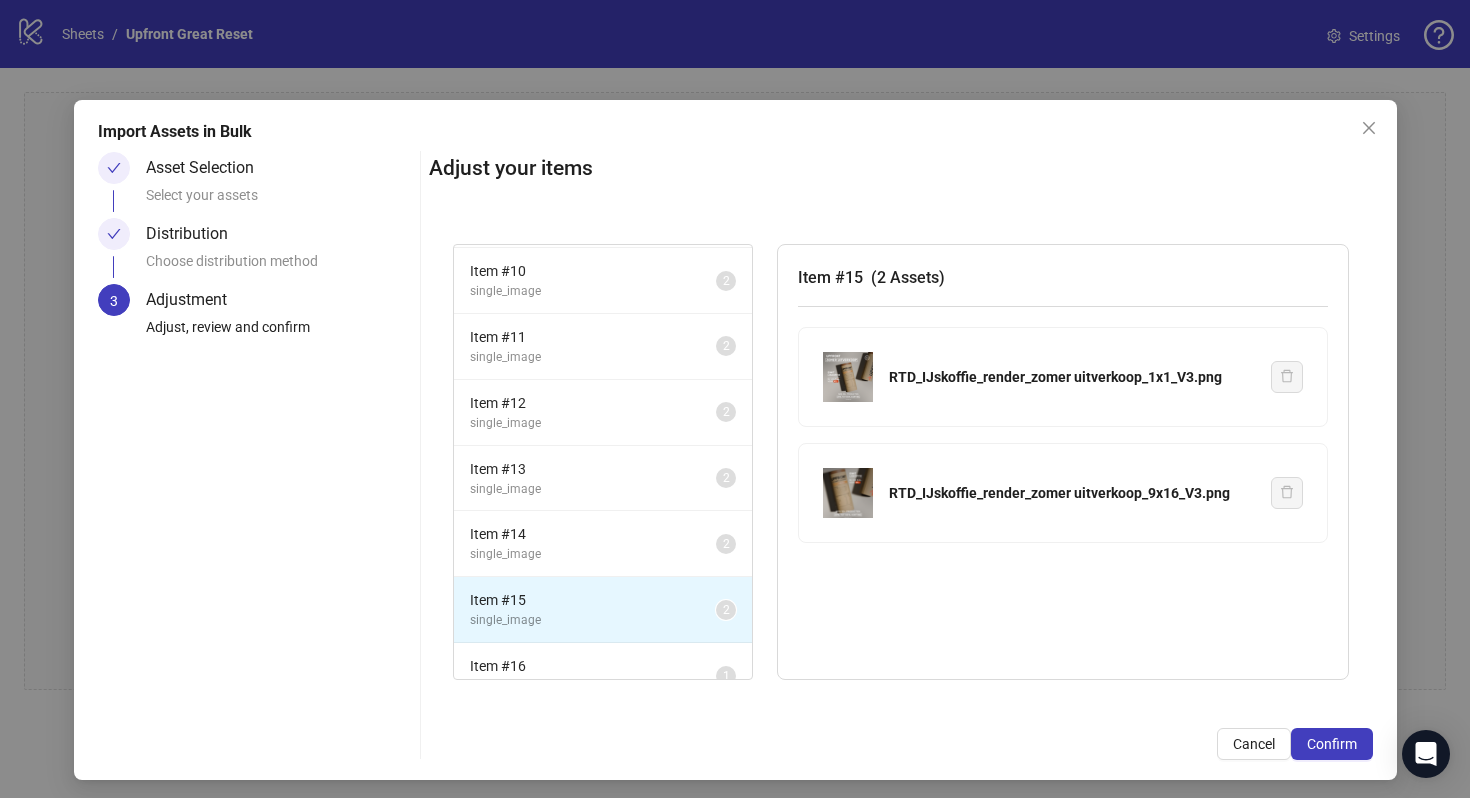 click on "Item # 12 single_image 2" at bounding box center [603, 413] 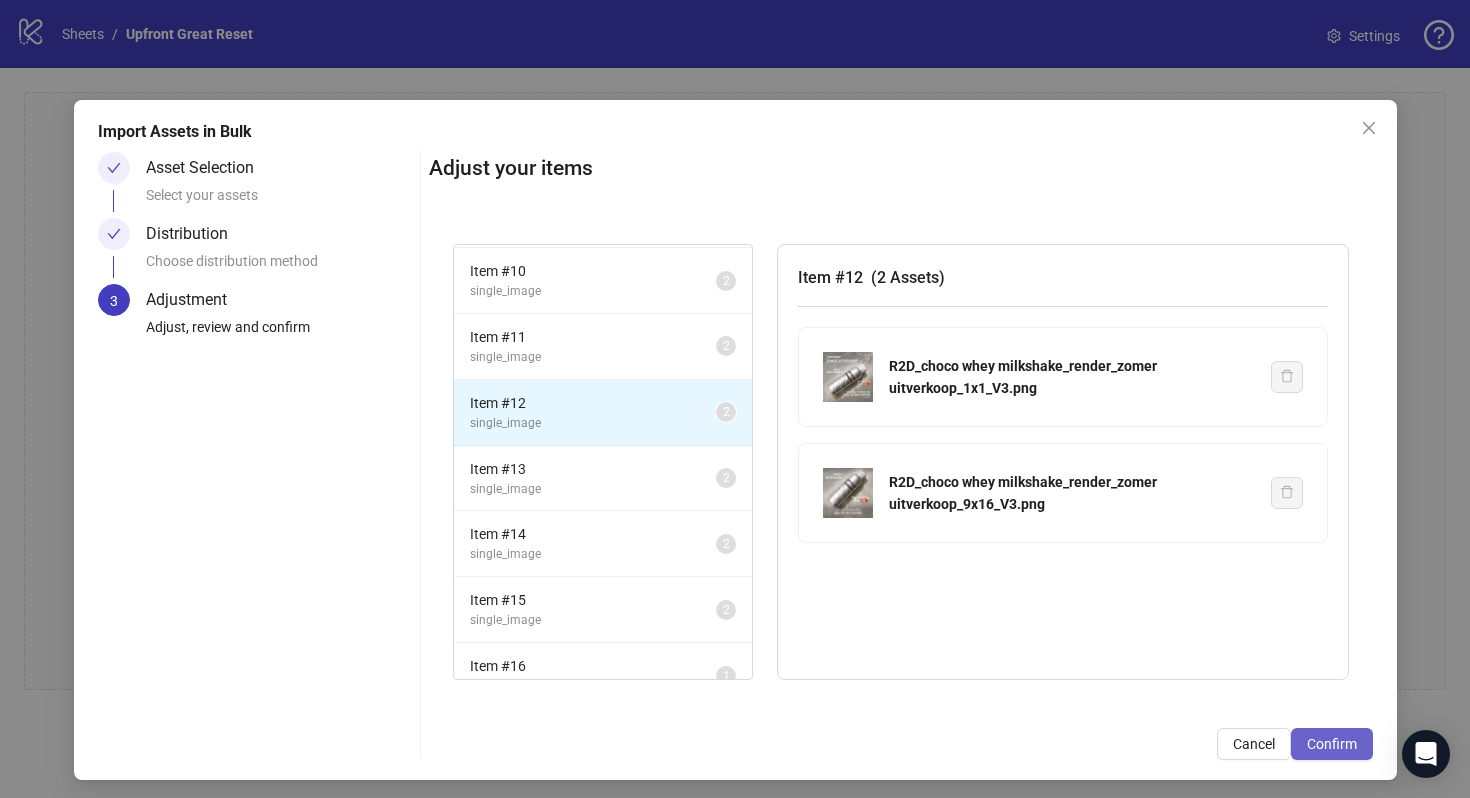 click on "Confirm" at bounding box center [1332, 744] 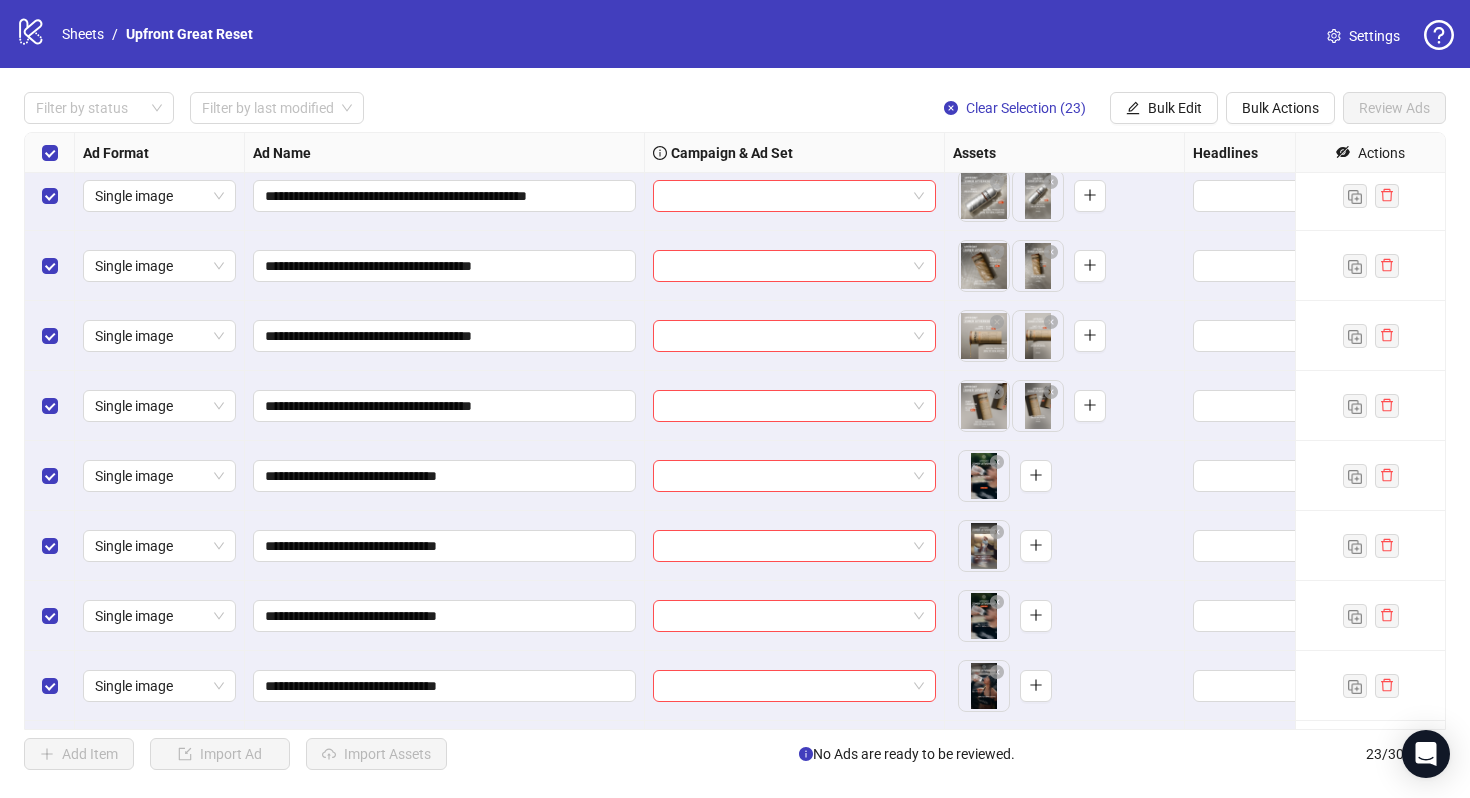 scroll, scrollTop: 762, scrollLeft: 0, axis: vertical 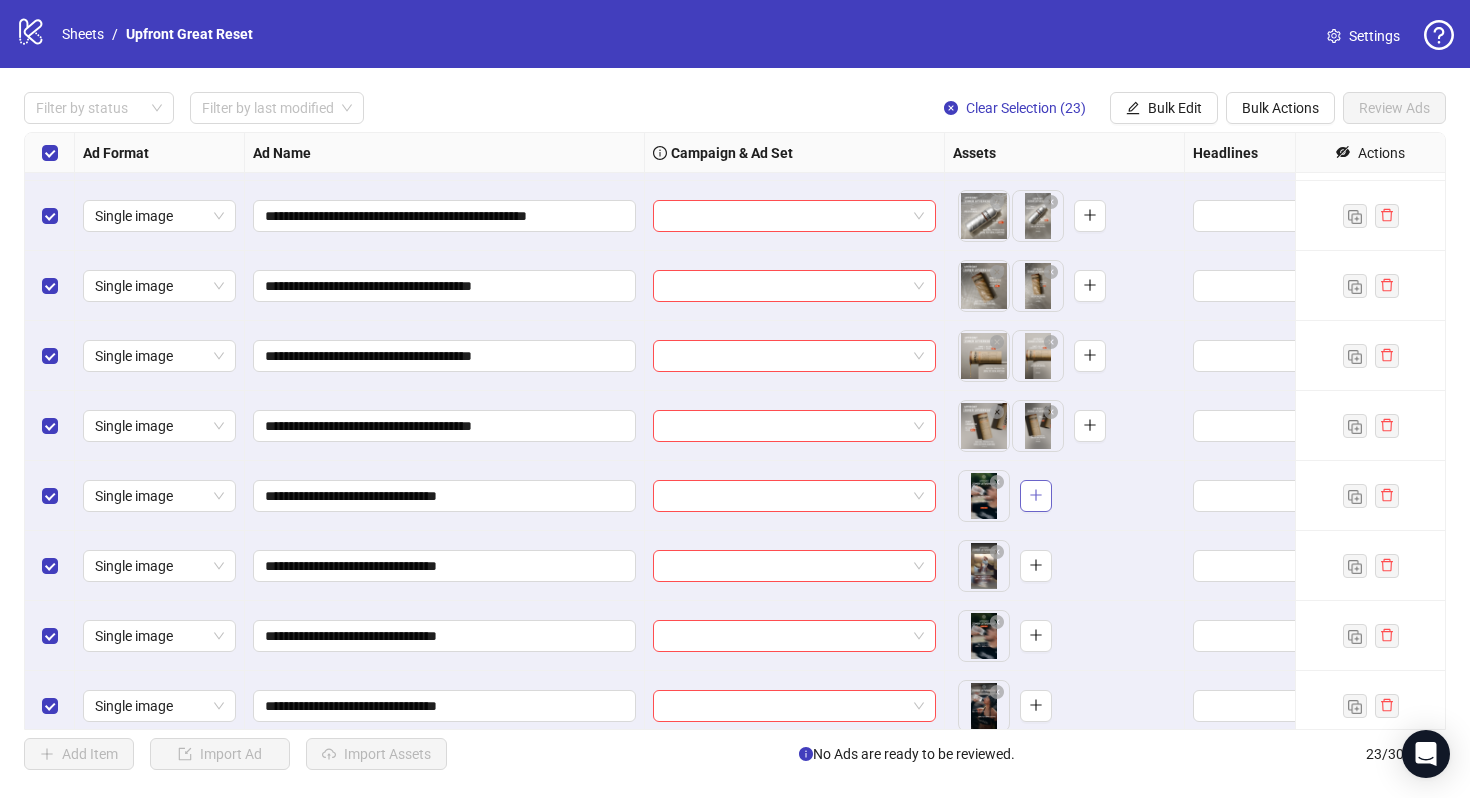 click 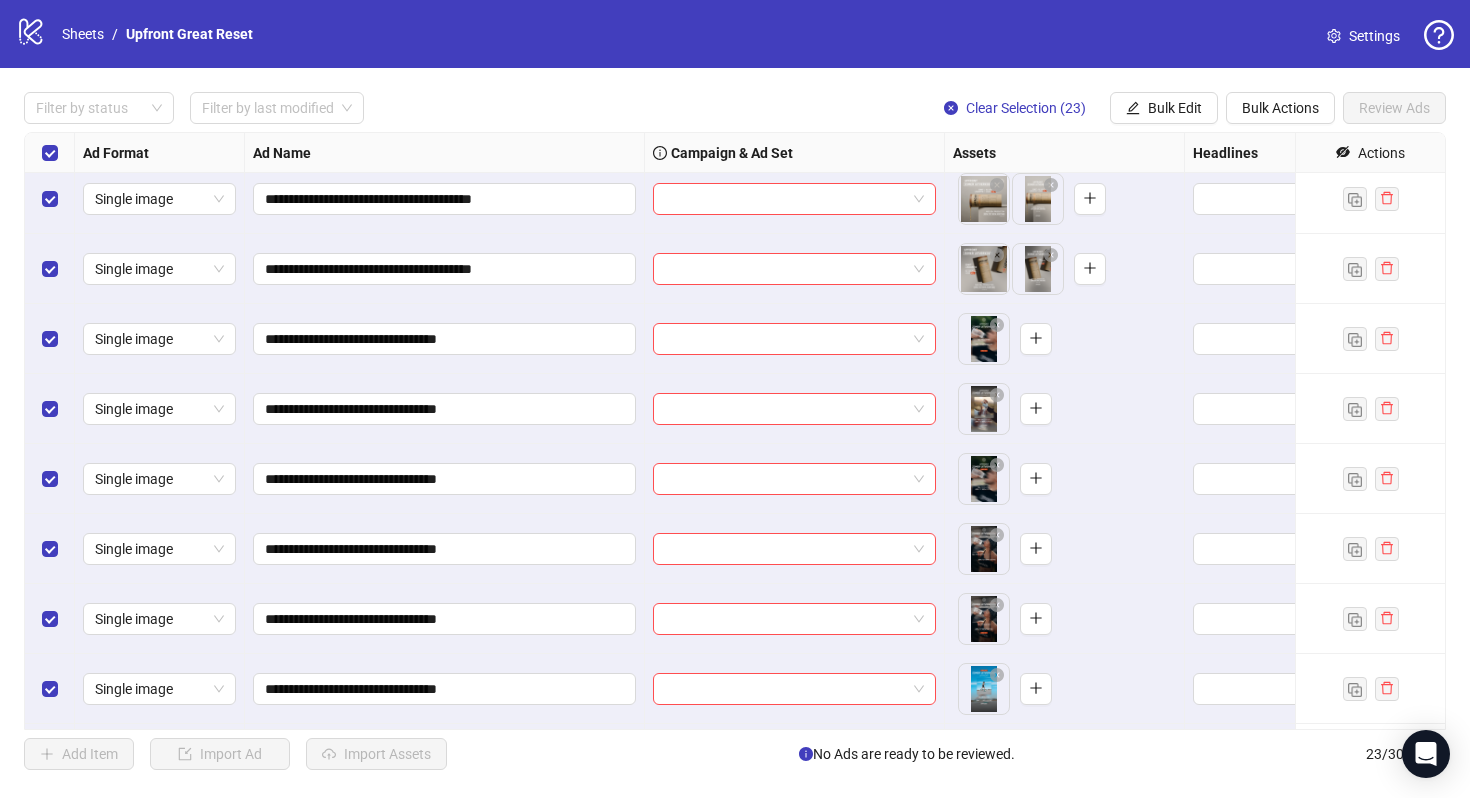 scroll, scrollTop: 960, scrollLeft: 0, axis: vertical 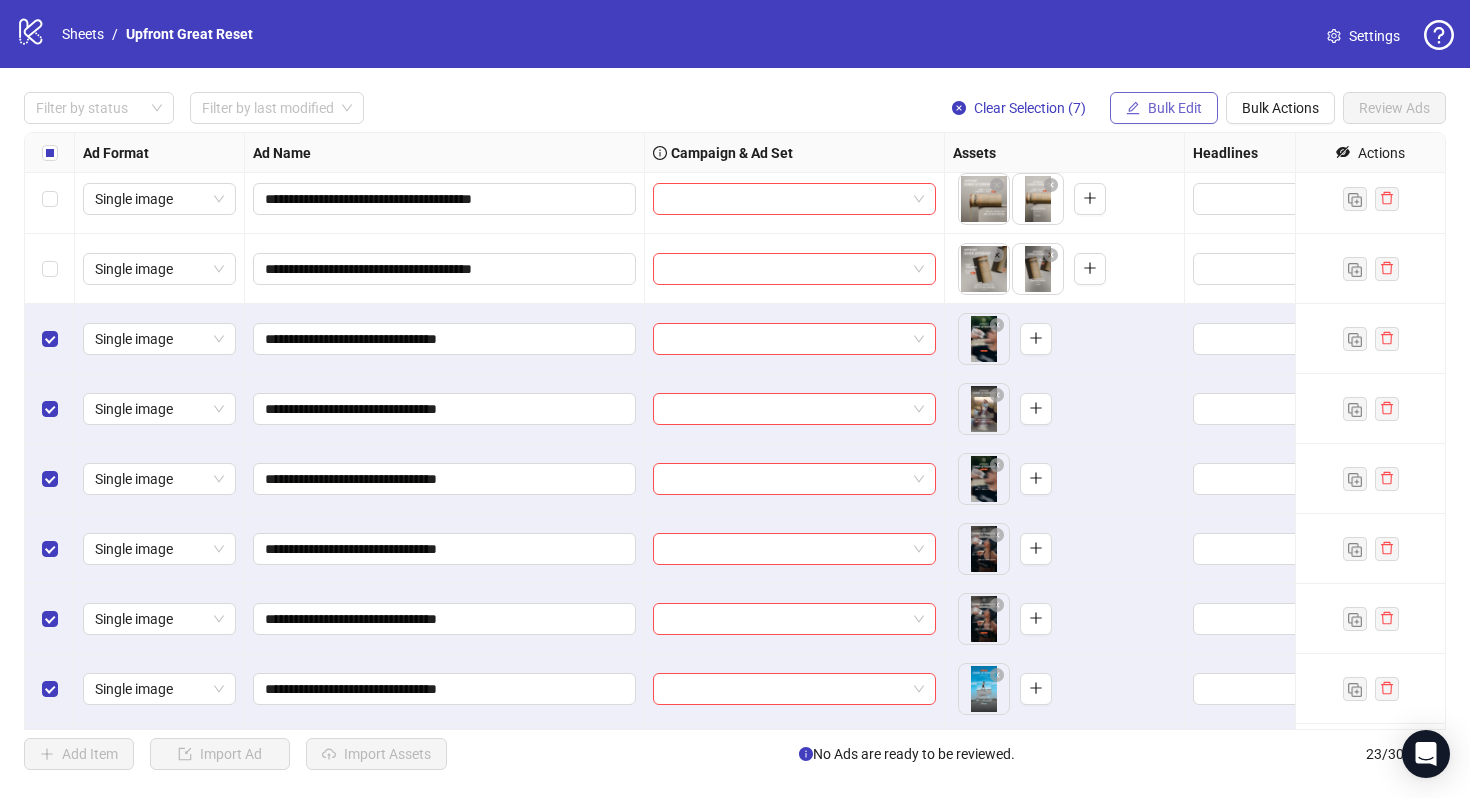 click on "Bulk Edit" at bounding box center [1164, 108] 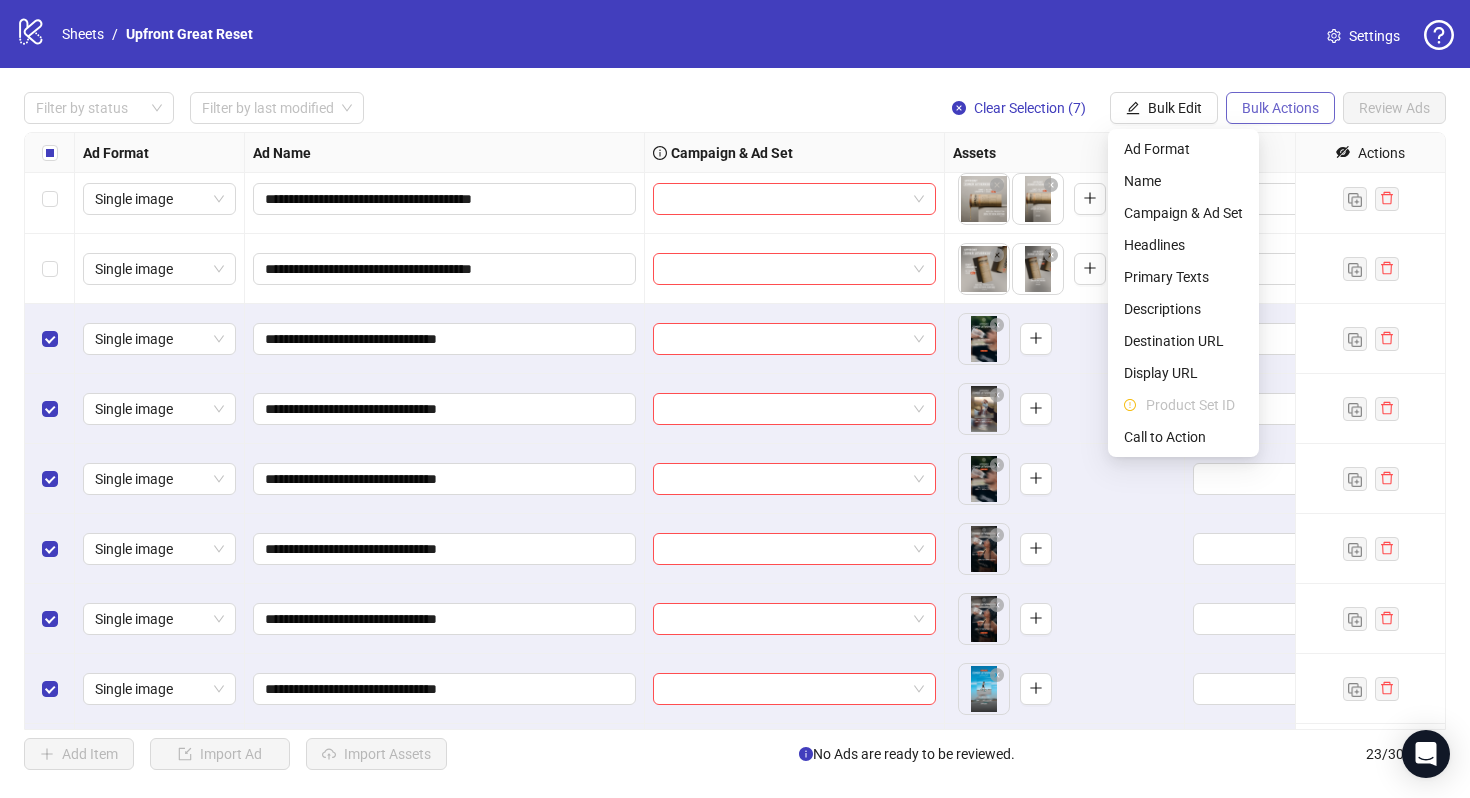 click on "Bulk Actions" at bounding box center (1280, 108) 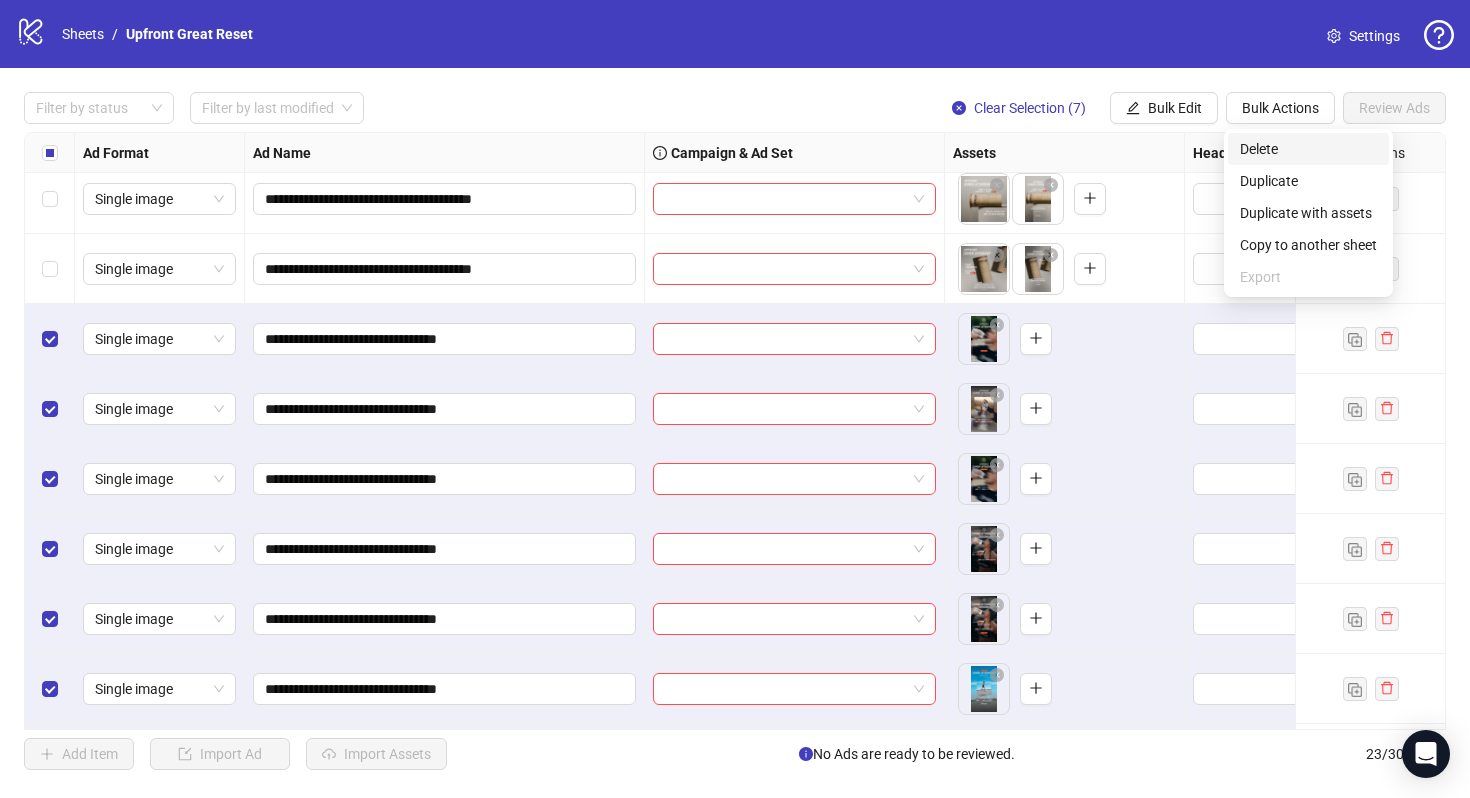 click on "Delete" at bounding box center [1308, 149] 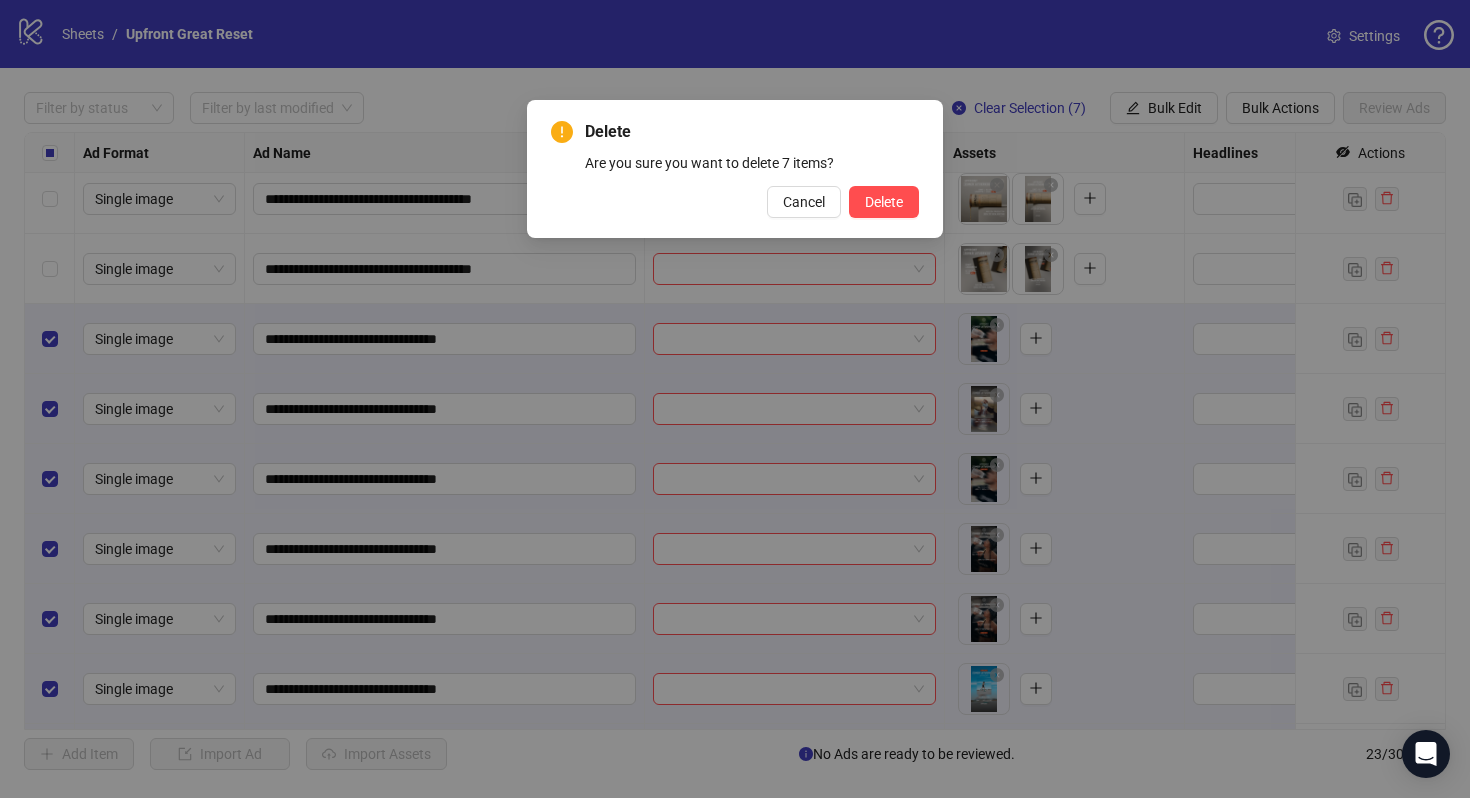 click on "Delete Are you sure you want to delete 7 items? Cancel Delete" at bounding box center (735, 169) 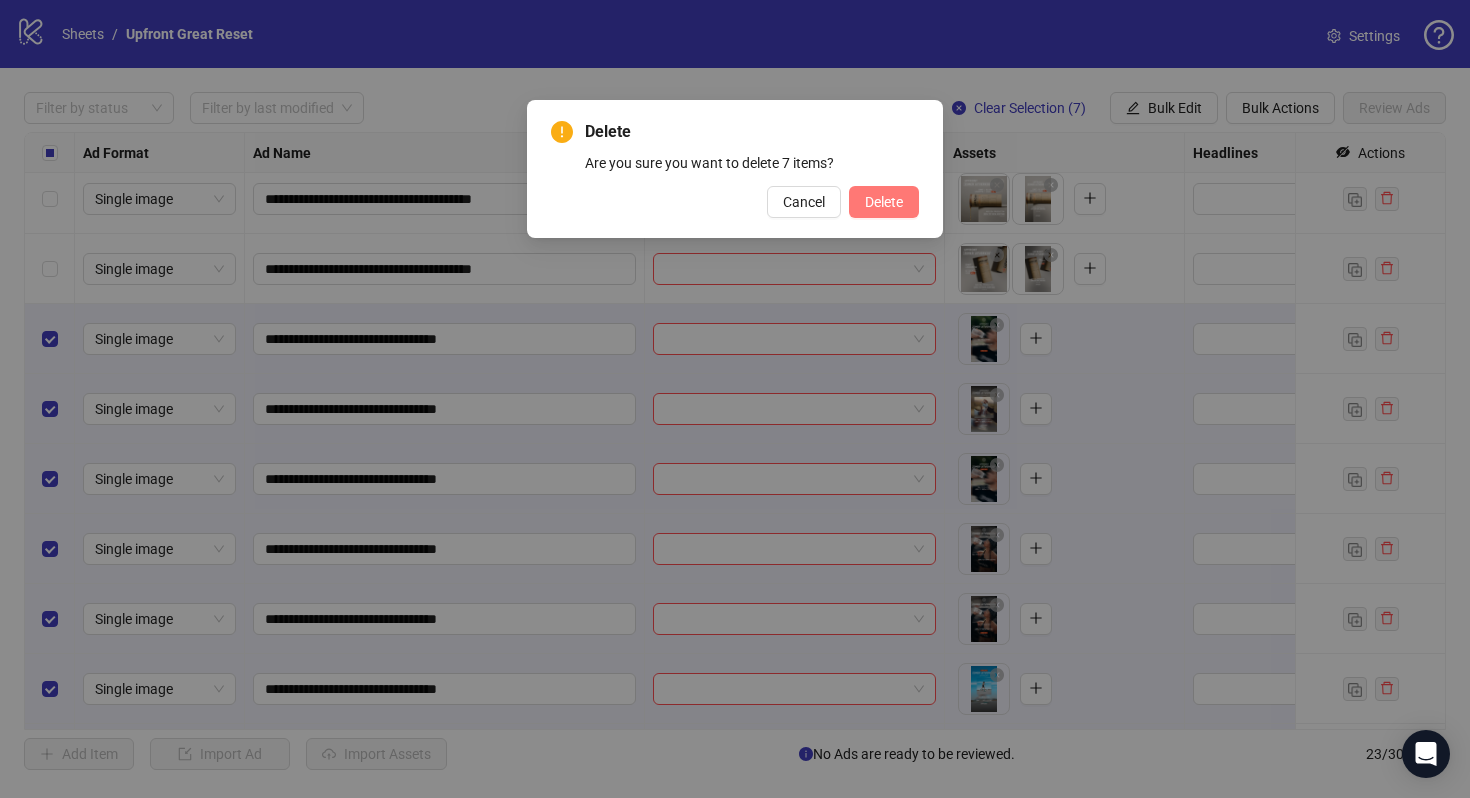 click on "Delete" at bounding box center (884, 202) 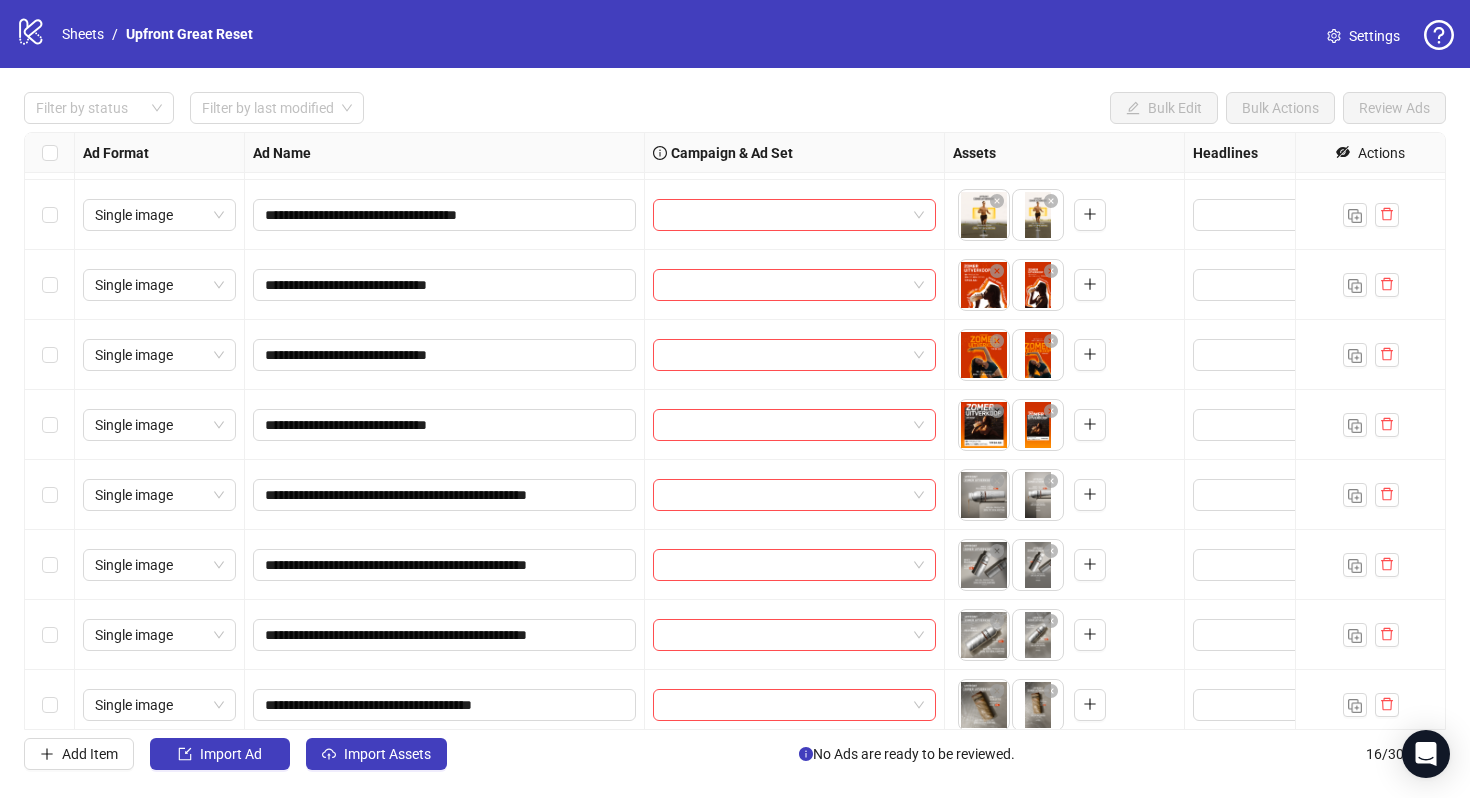 scroll, scrollTop: 564, scrollLeft: 0, axis: vertical 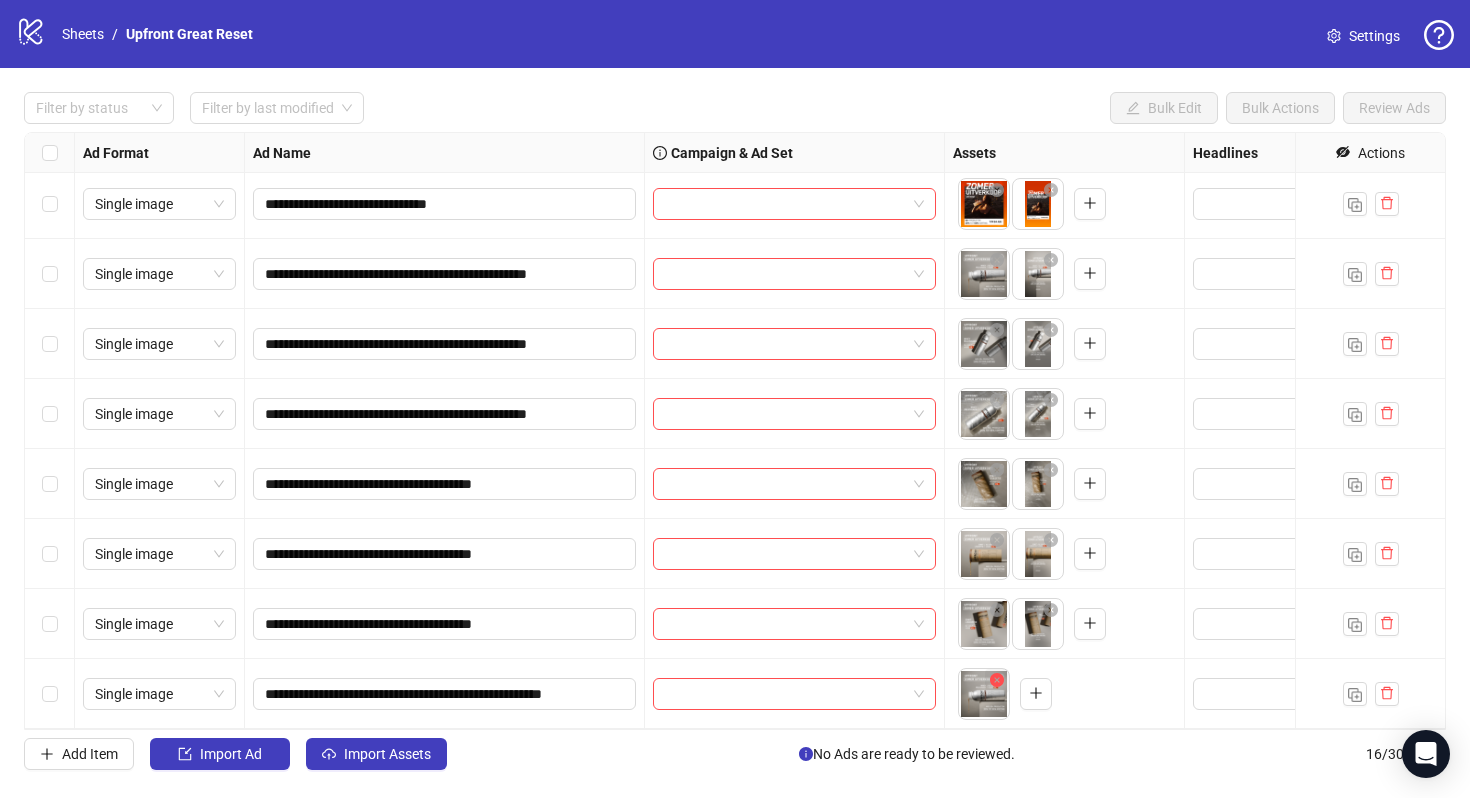 click 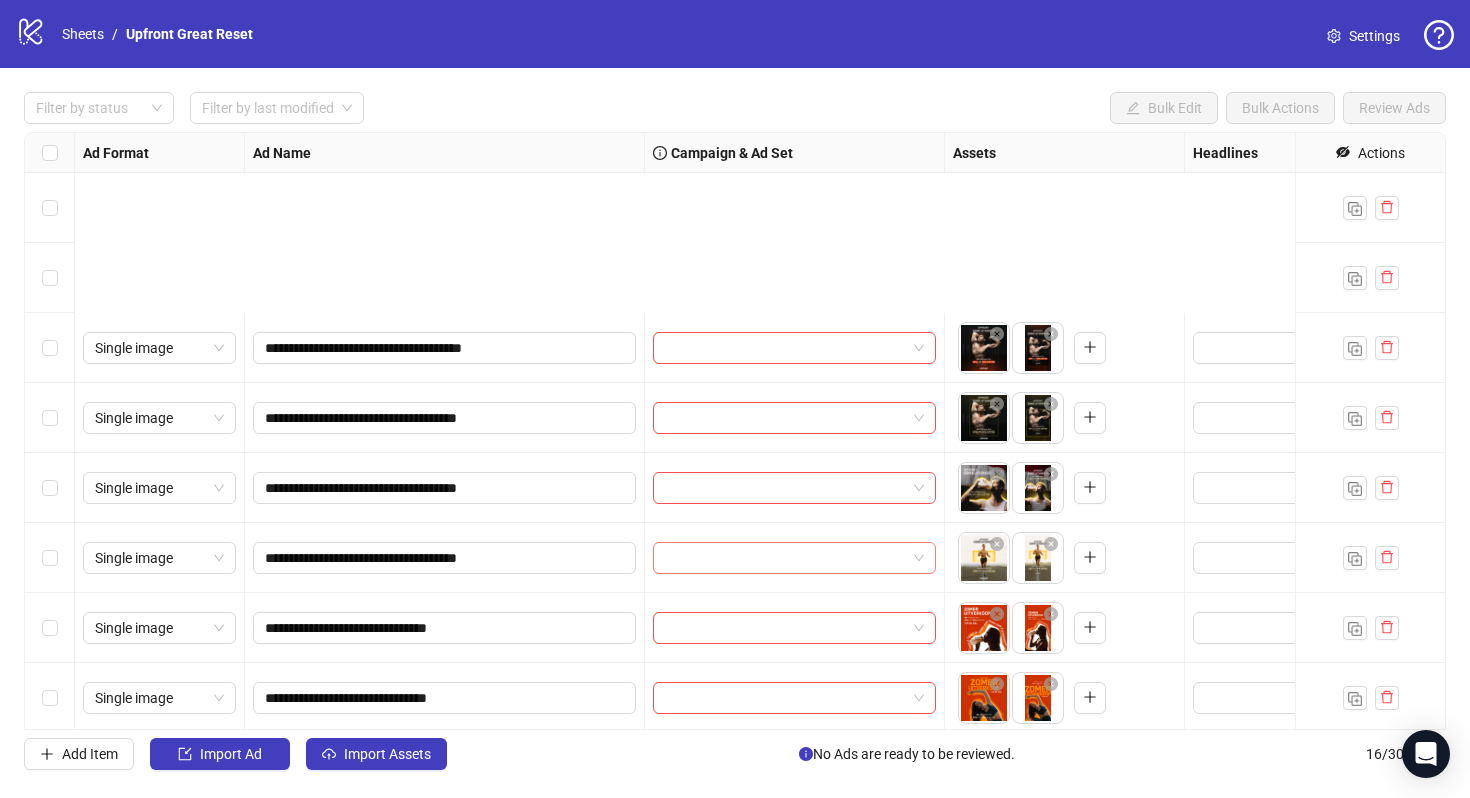 scroll, scrollTop: 564, scrollLeft: 0, axis: vertical 